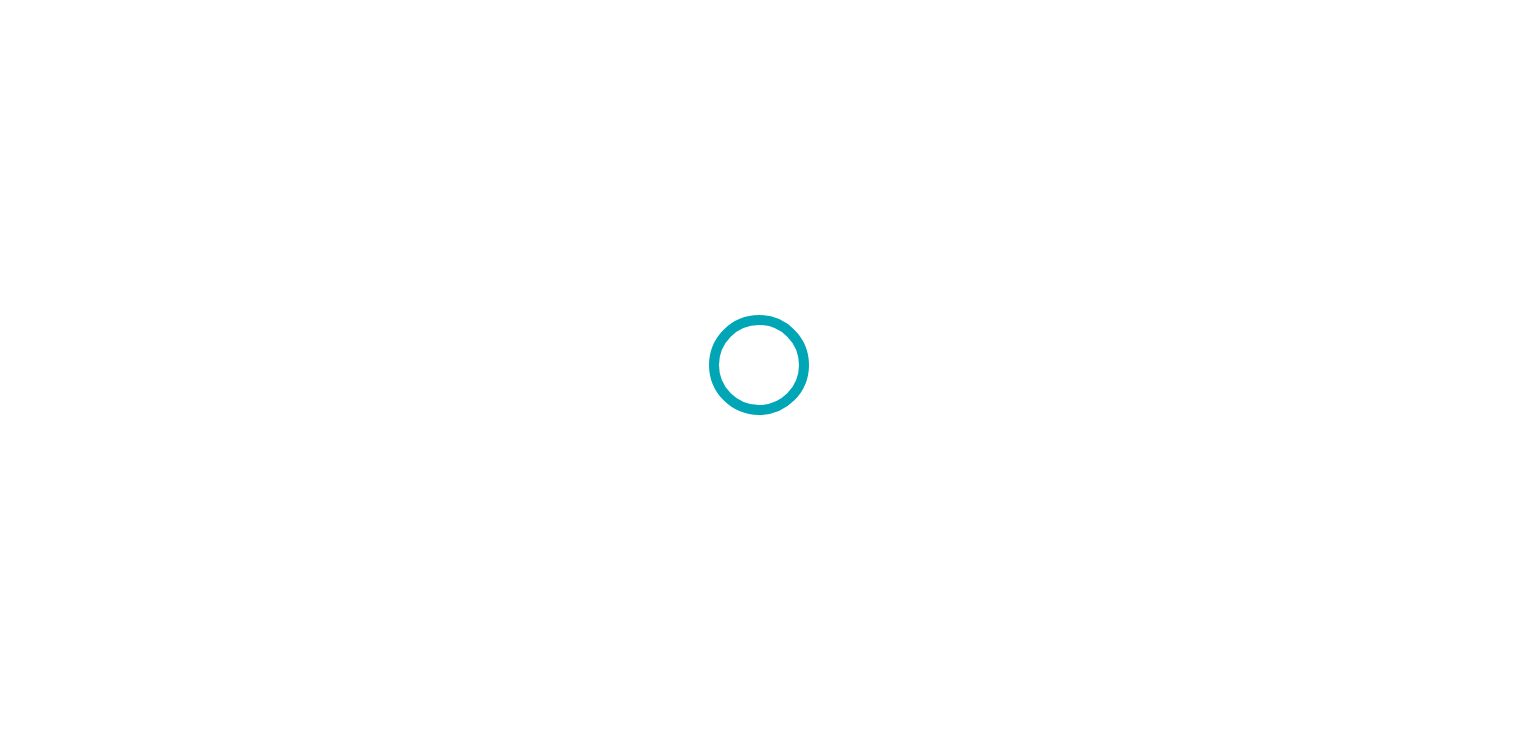 scroll, scrollTop: 0, scrollLeft: 0, axis: both 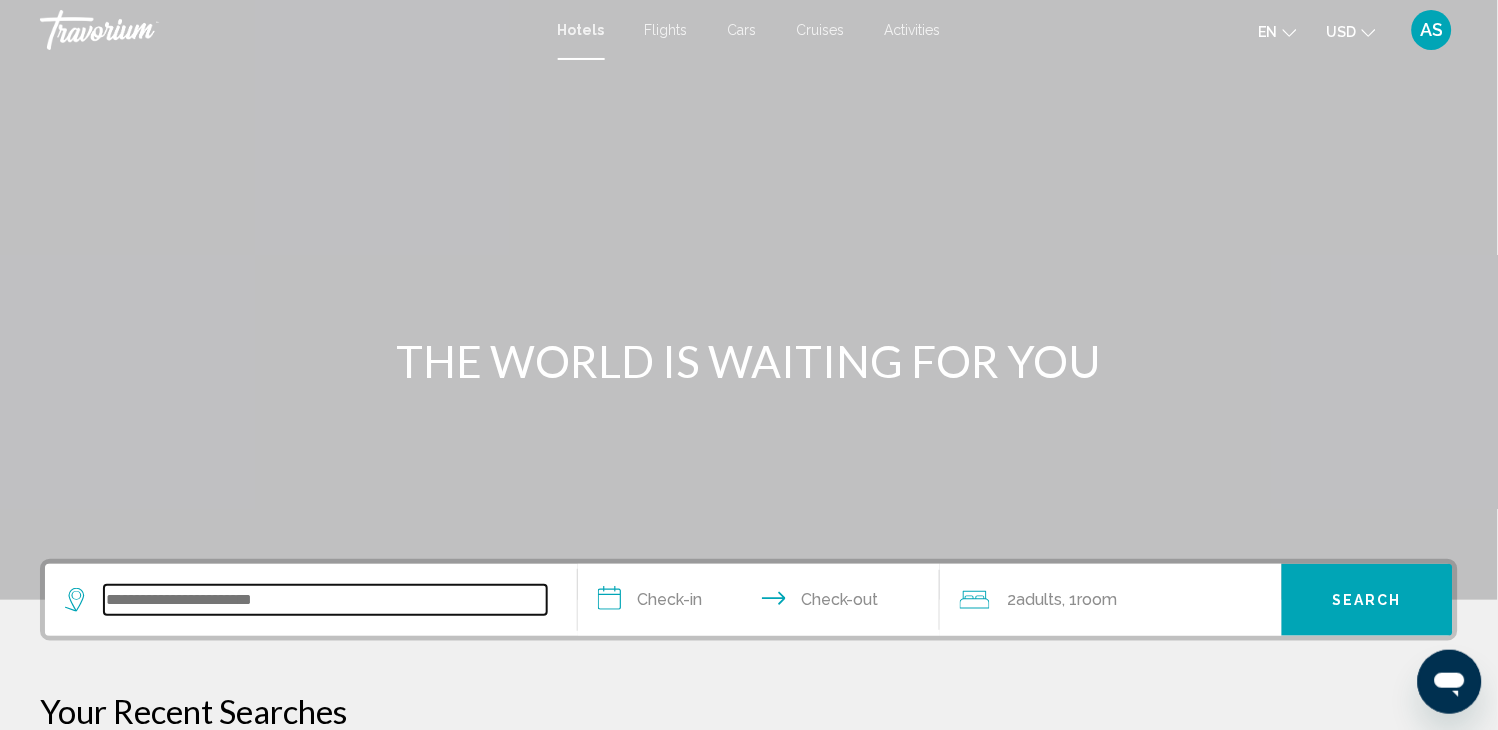 click at bounding box center (325, 600) 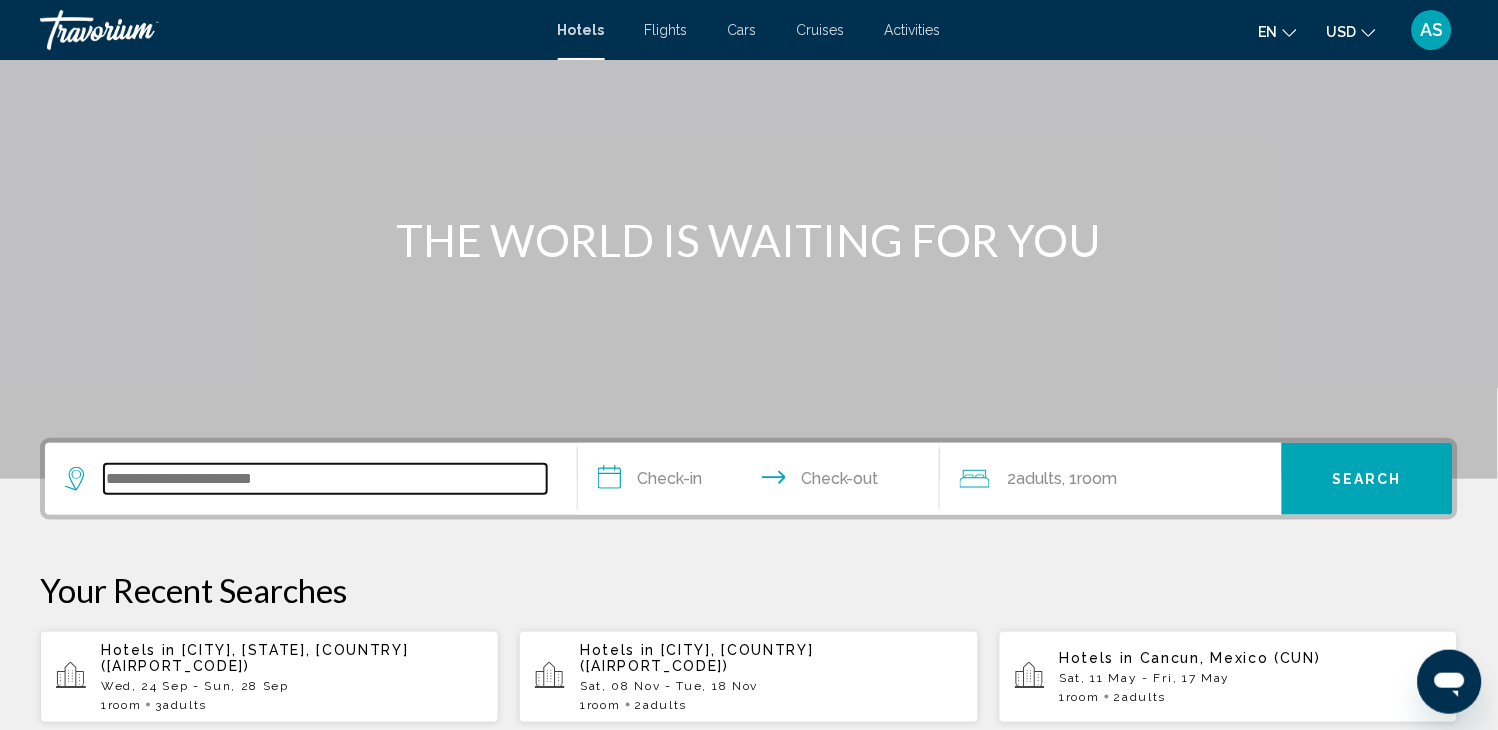 scroll, scrollTop: 493, scrollLeft: 0, axis: vertical 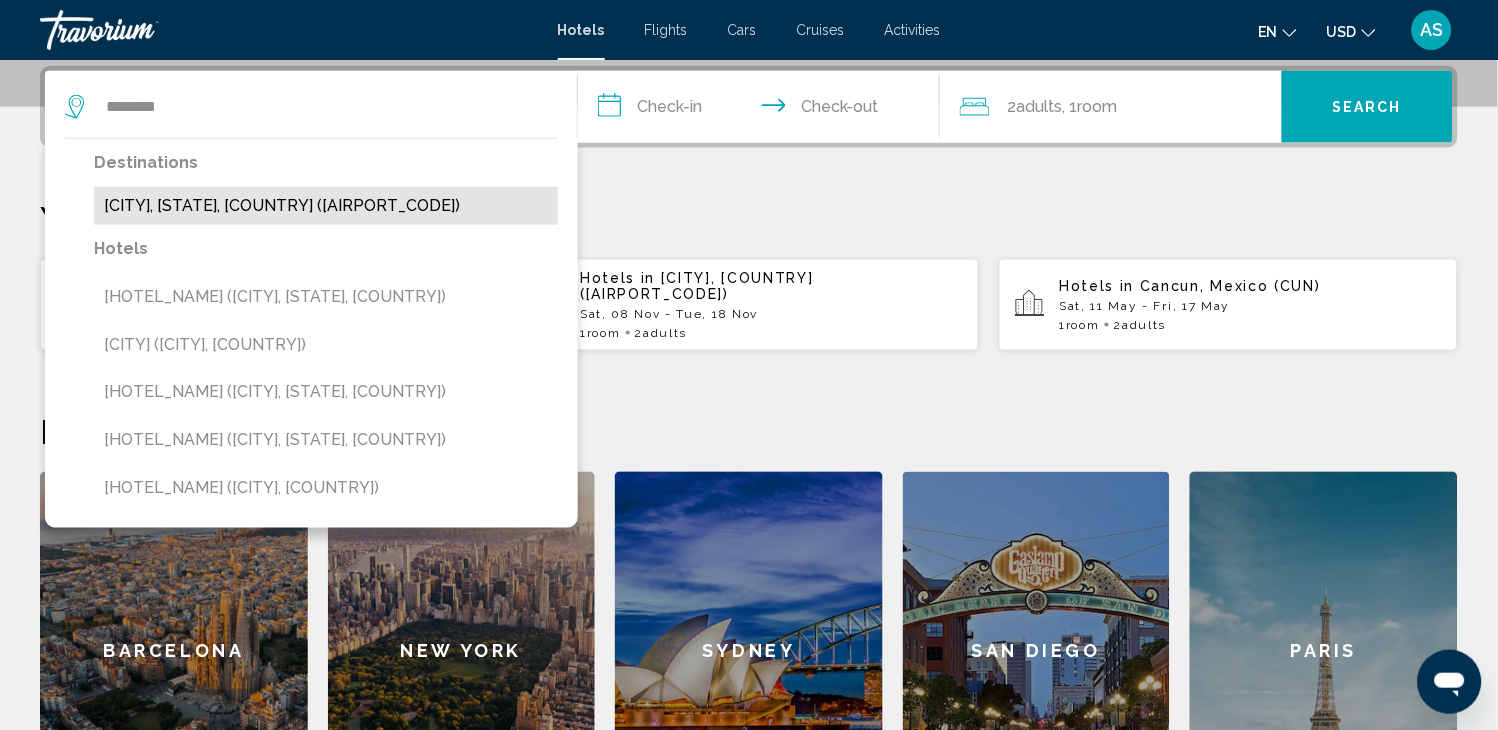 click on "[CITY], [STATE], [COUNTRY] ([AIRPORT_CODE])" at bounding box center [326, 206] 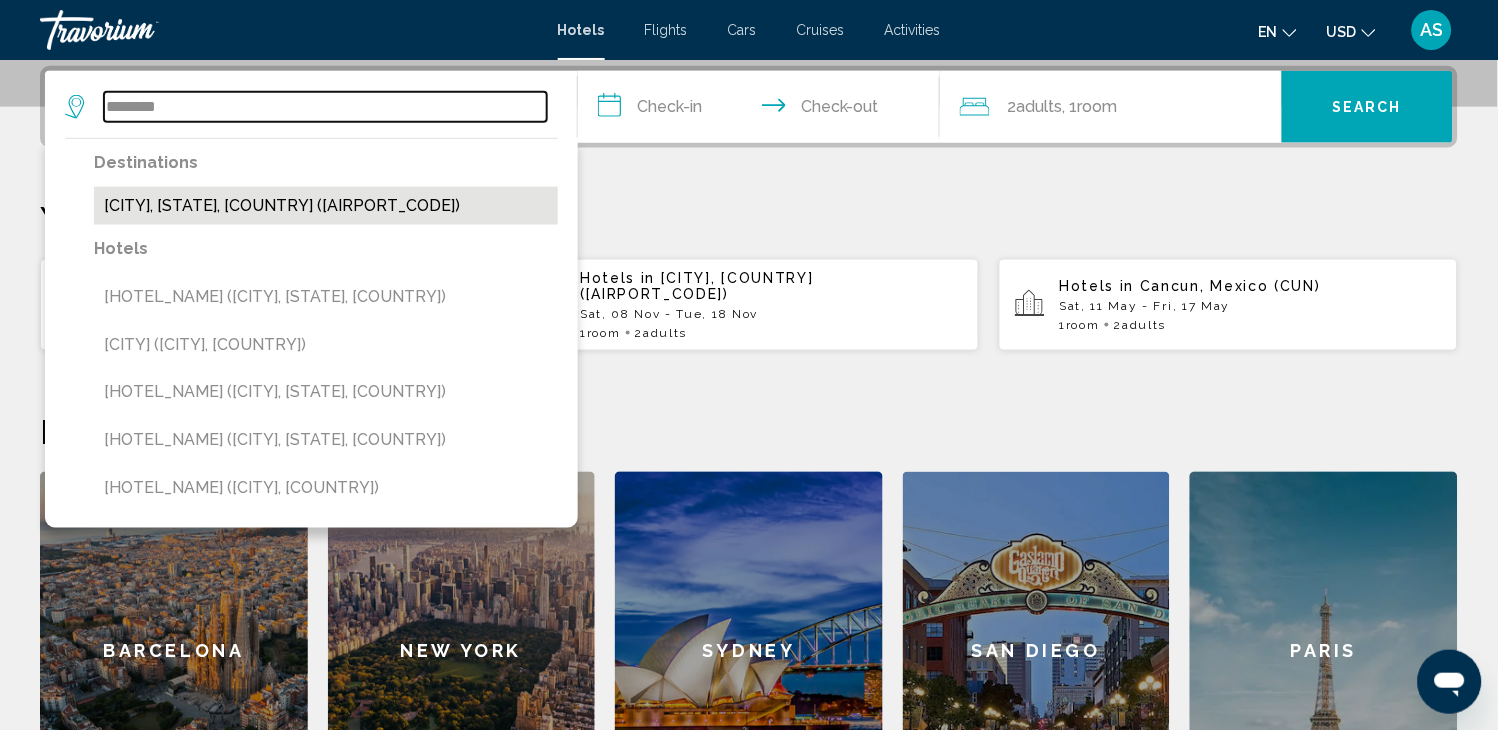 type on "**********" 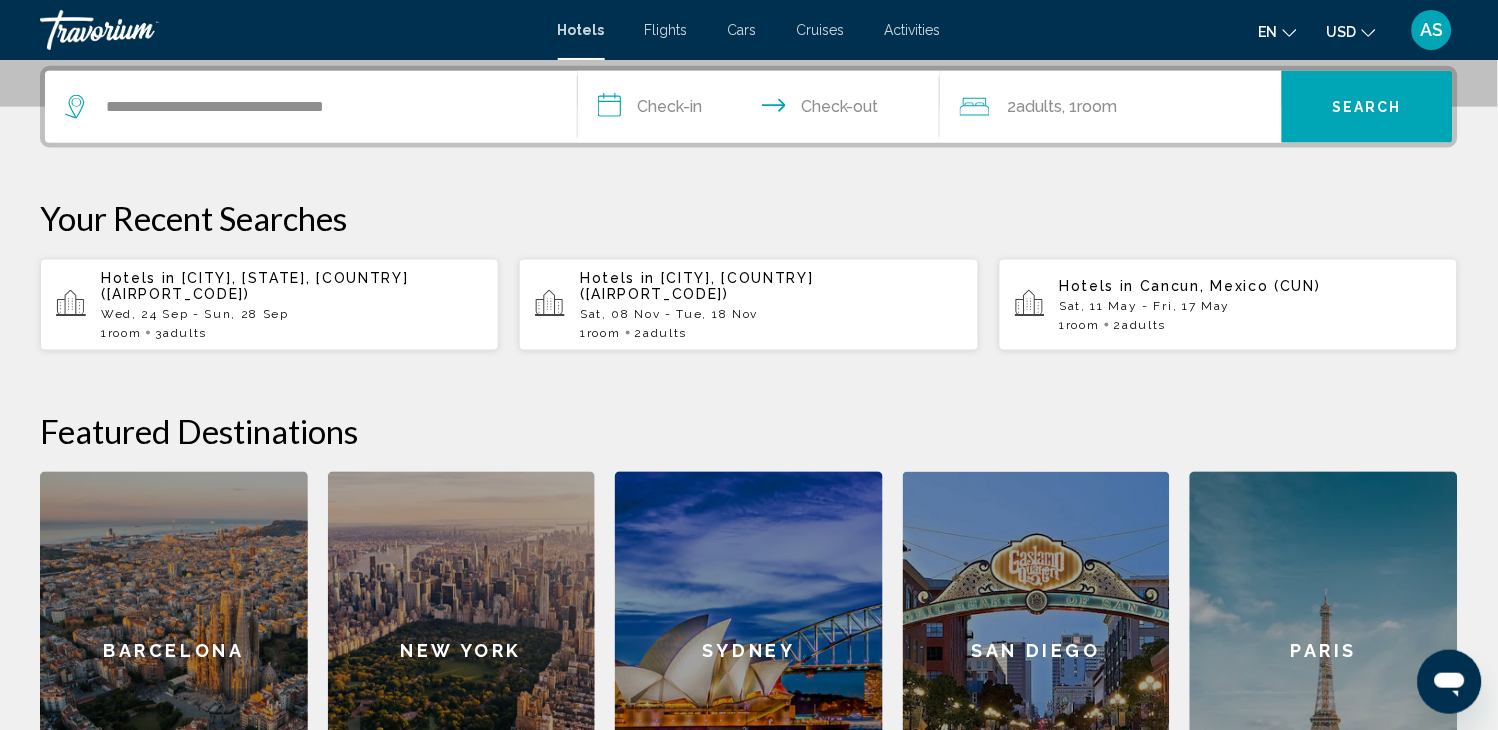 click on "Flights" at bounding box center [666, 30] 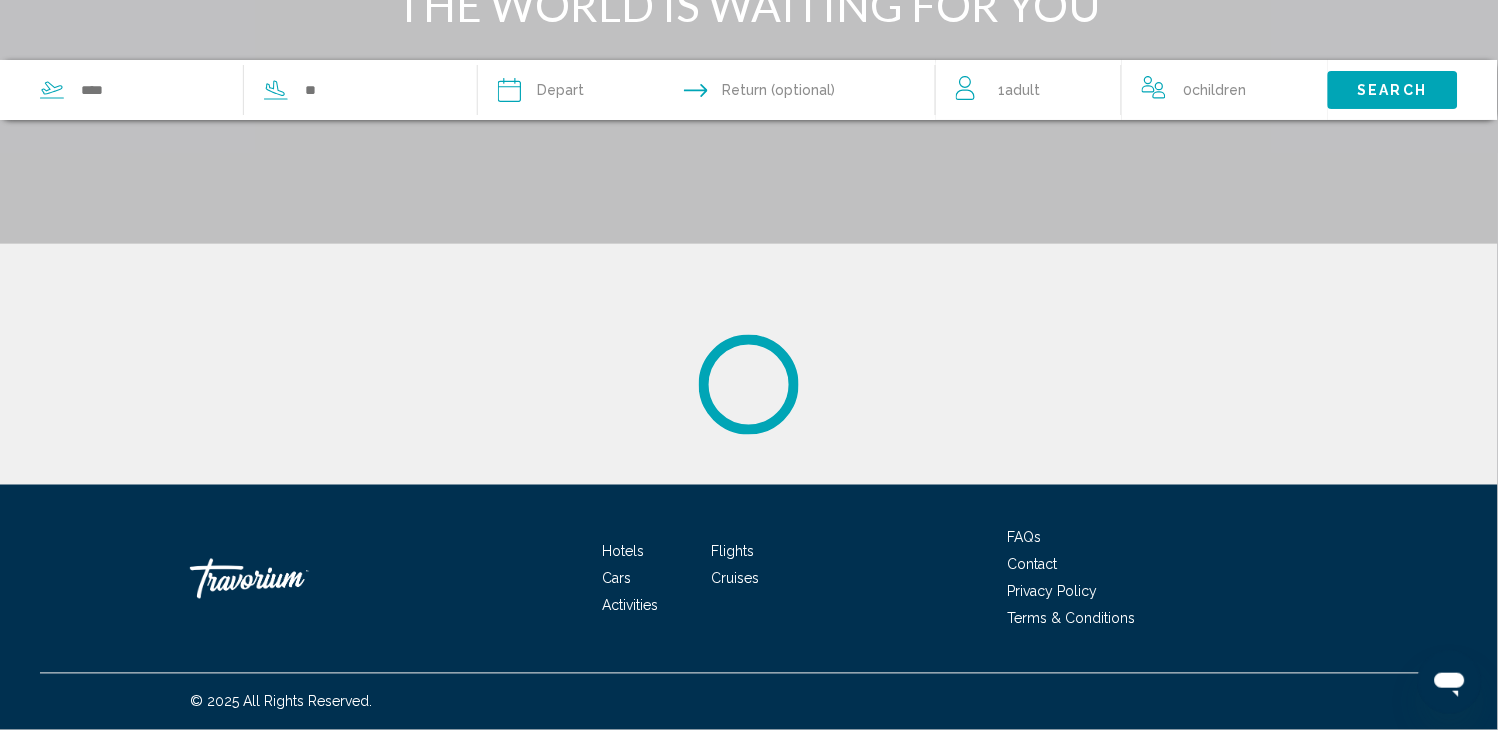scroll, scrollTop: 0, scrollLeft: 0, axis: both 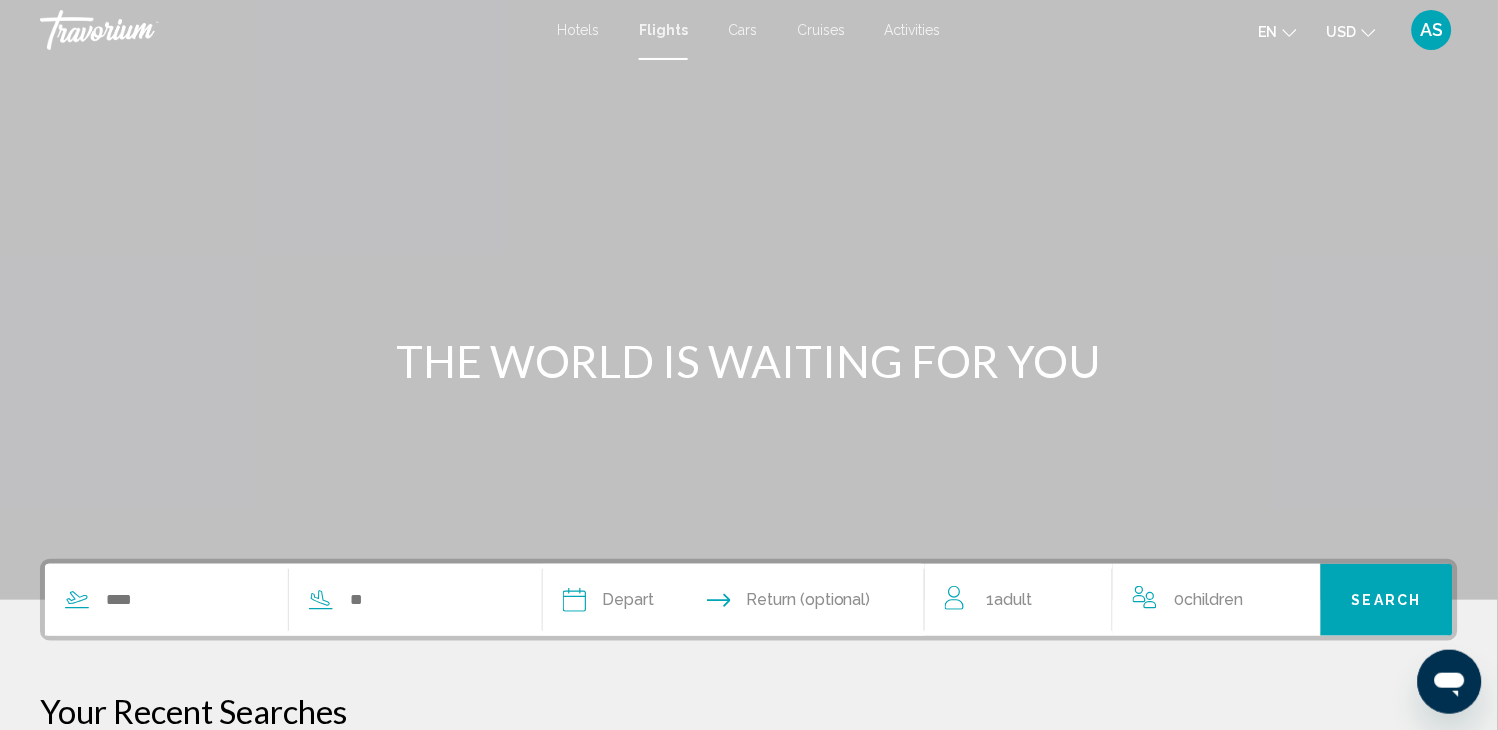 click at bounding box center (278, 600) 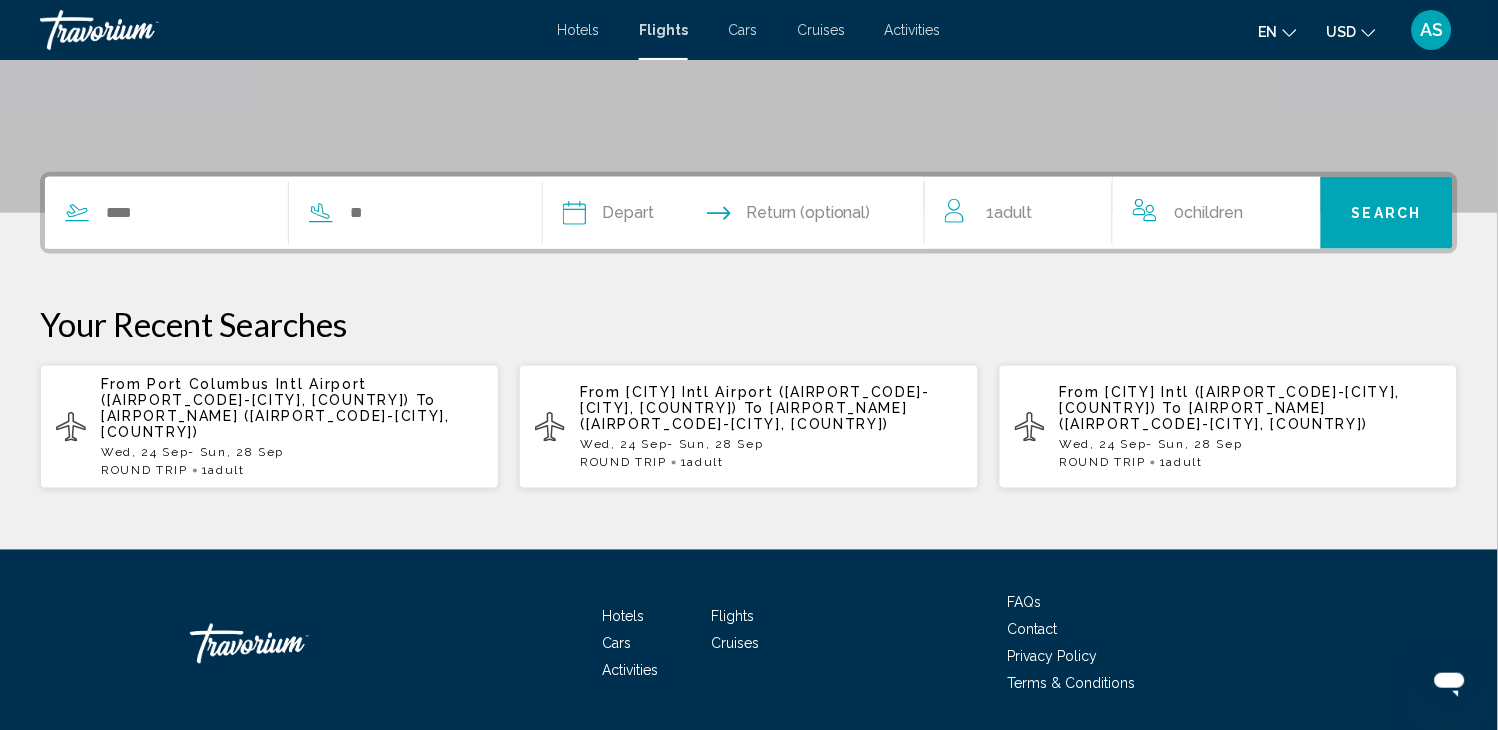 scroll, scrollTop: 451, scrollLeft: 0, axis: vertical 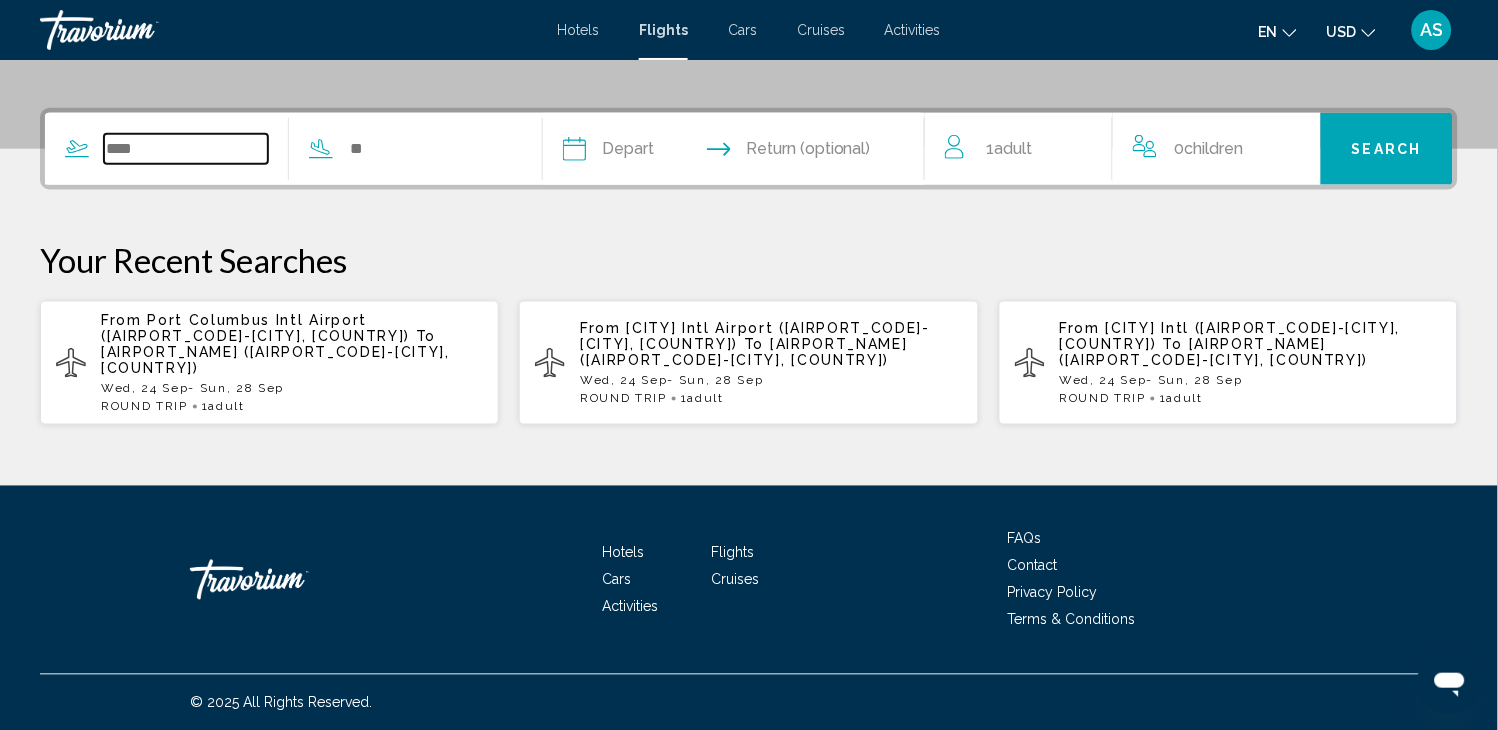 click at bounding box center (186, 149) 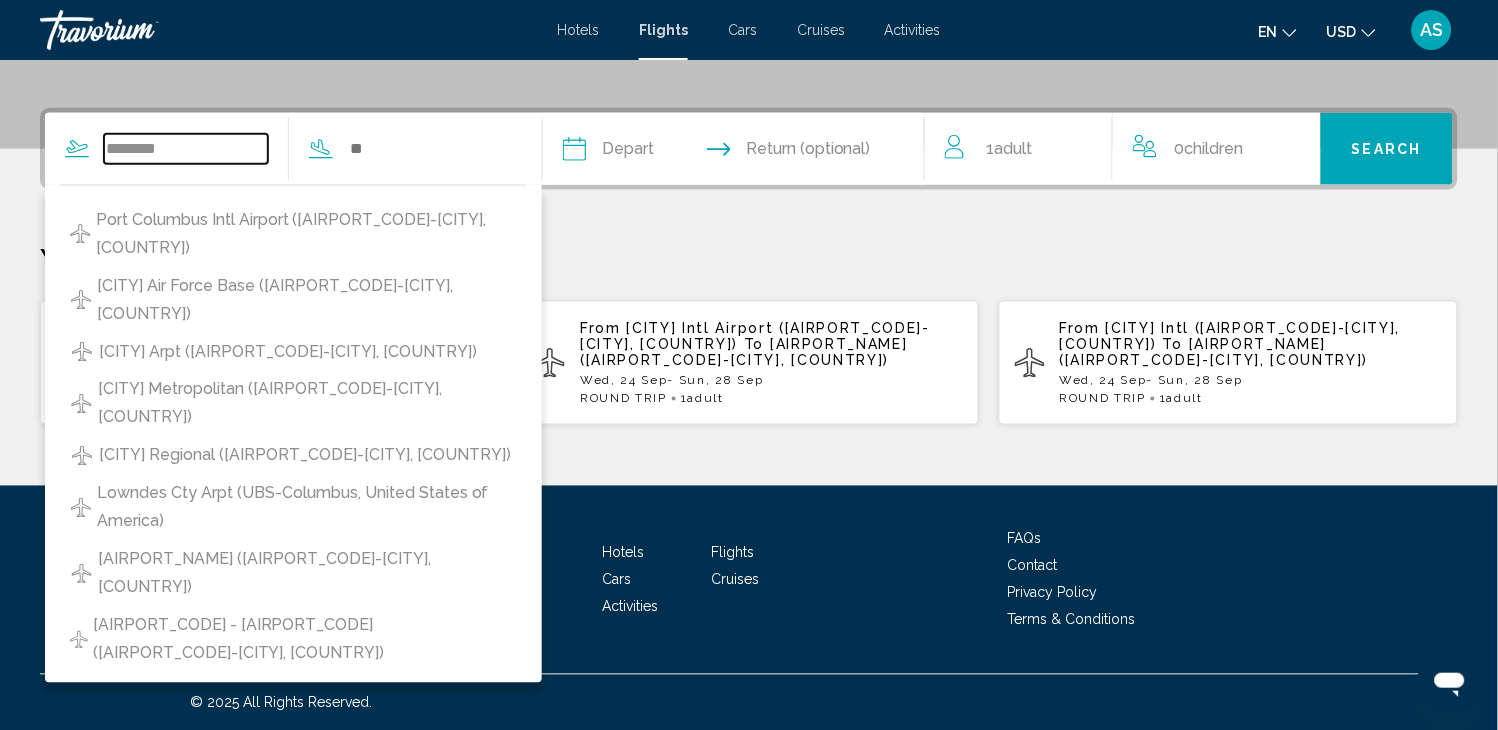 type on "********" 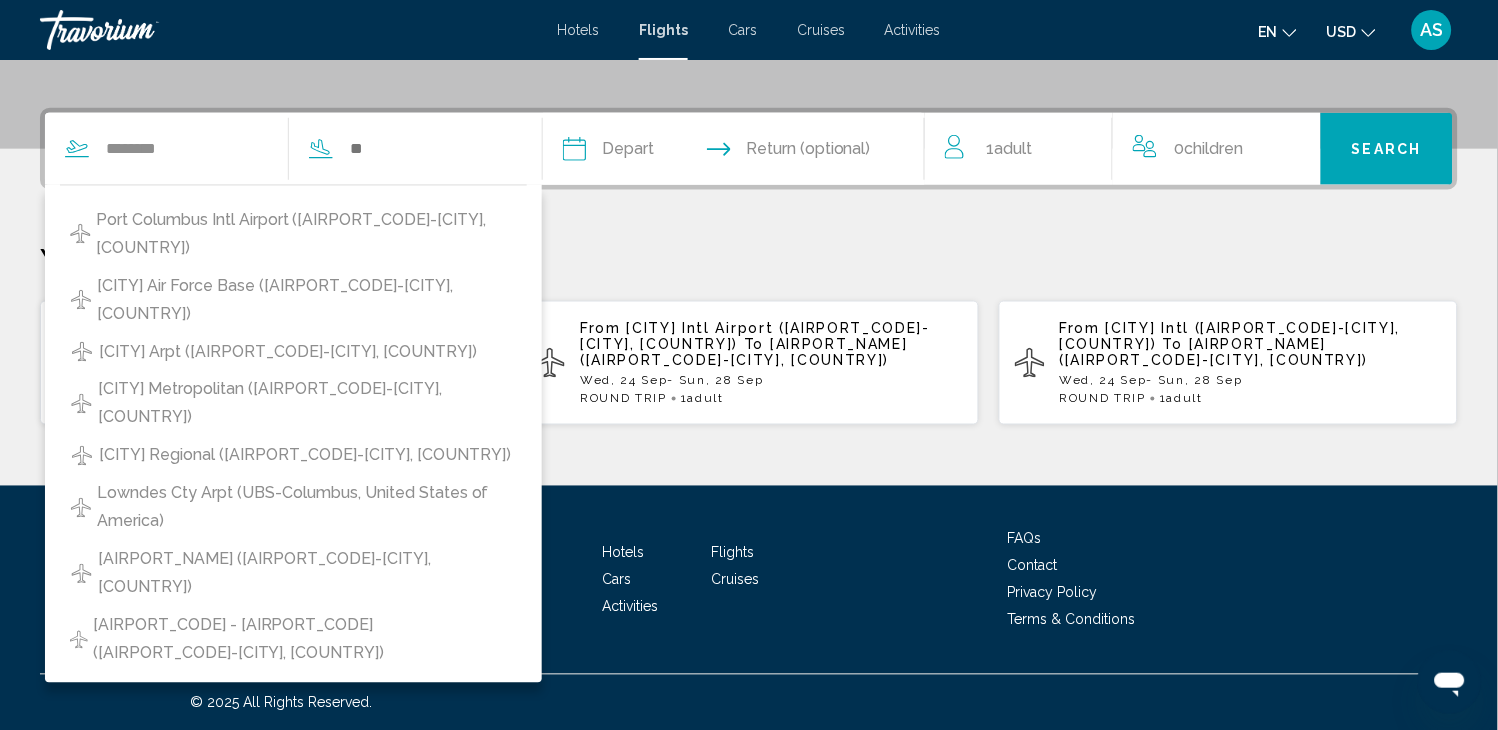 click at bounding box center [749, -151] 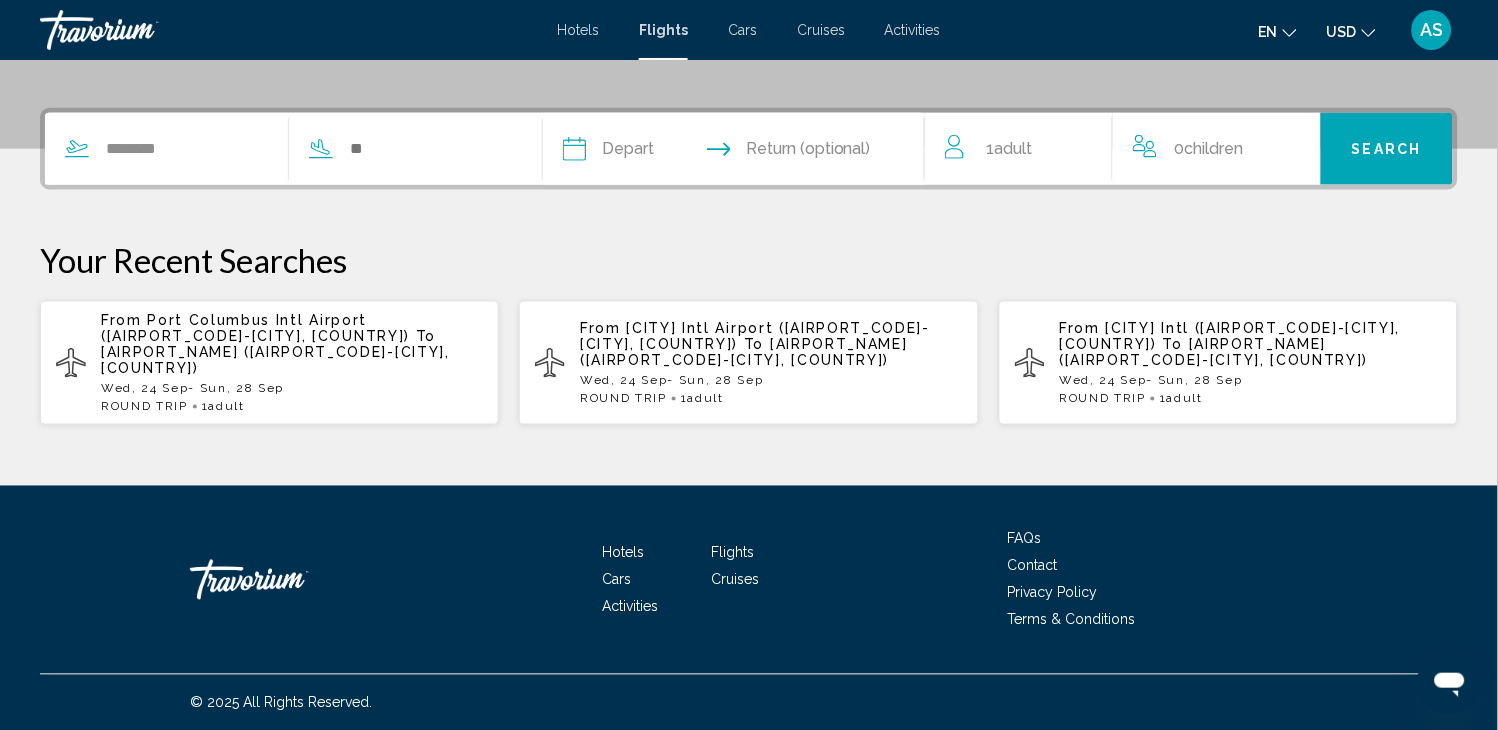 click on "Port Columbus Intl Airport ([AIRPORT_CODE]-[CITY], [COUNTRY])" at bounding box center [255, 328] 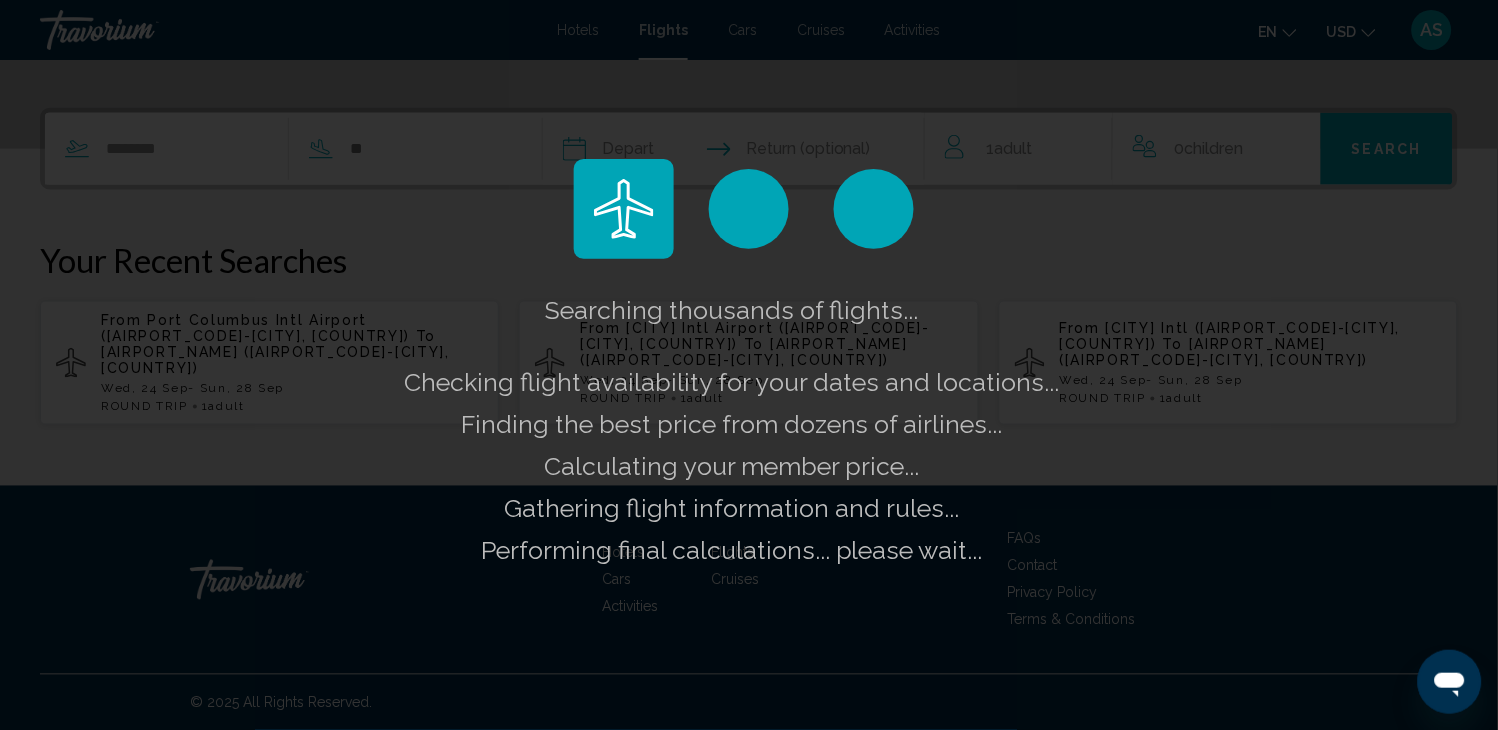click on "Searching thousands of flights...
Checking flight availability for your dates and locations...
Finding the best price from dozens of airlines...
Calculating your member price...
Gathering flight information and rules...
Performing final calculations... please wait..." 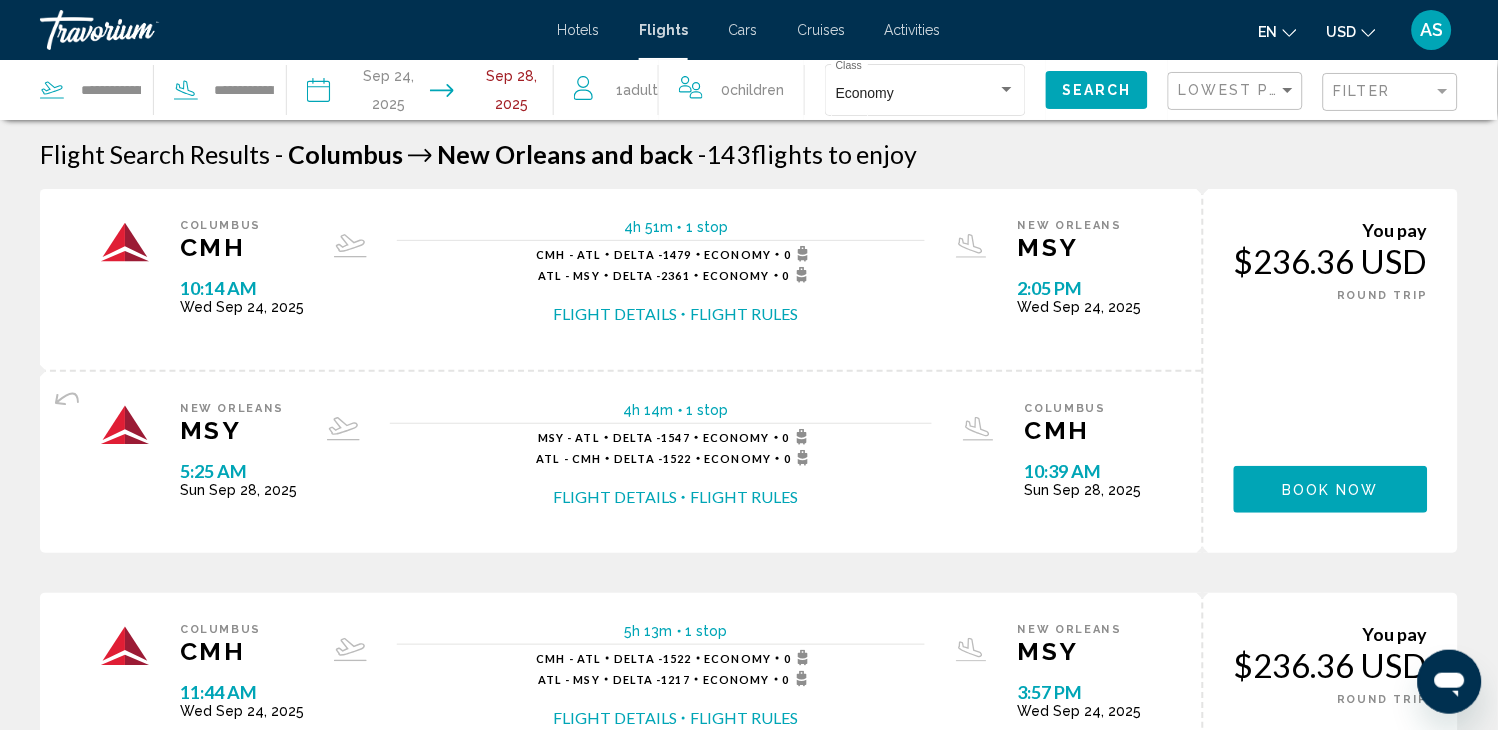 scroll, scrollTop: 0, scrollLeft: 0, axis: both 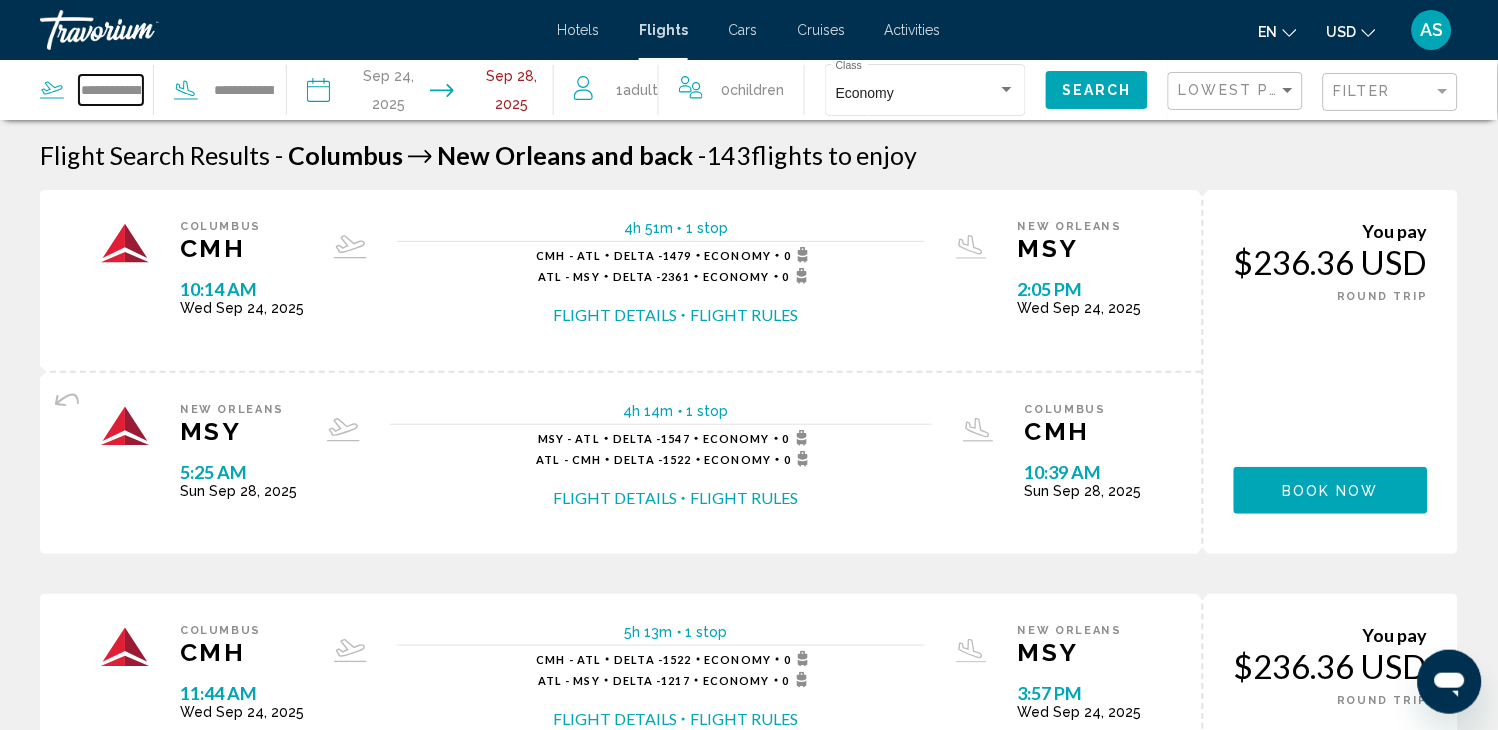 click on "**********" at bounding box center (111, 90) 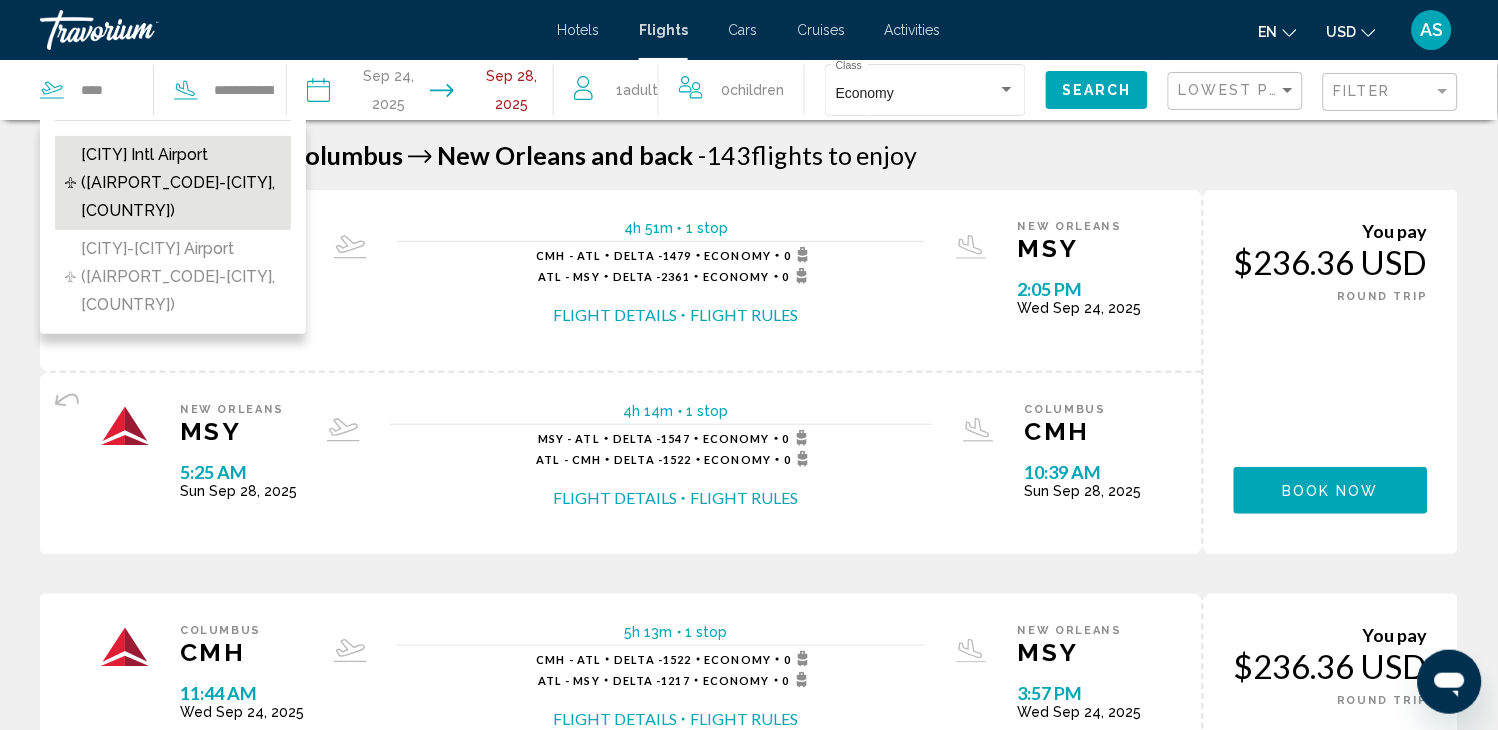 click on "[CITY] Intl Airport ([AIRPORT_CODE]-[CITY], [COUNTRY])" at bounding box center (181, 183) 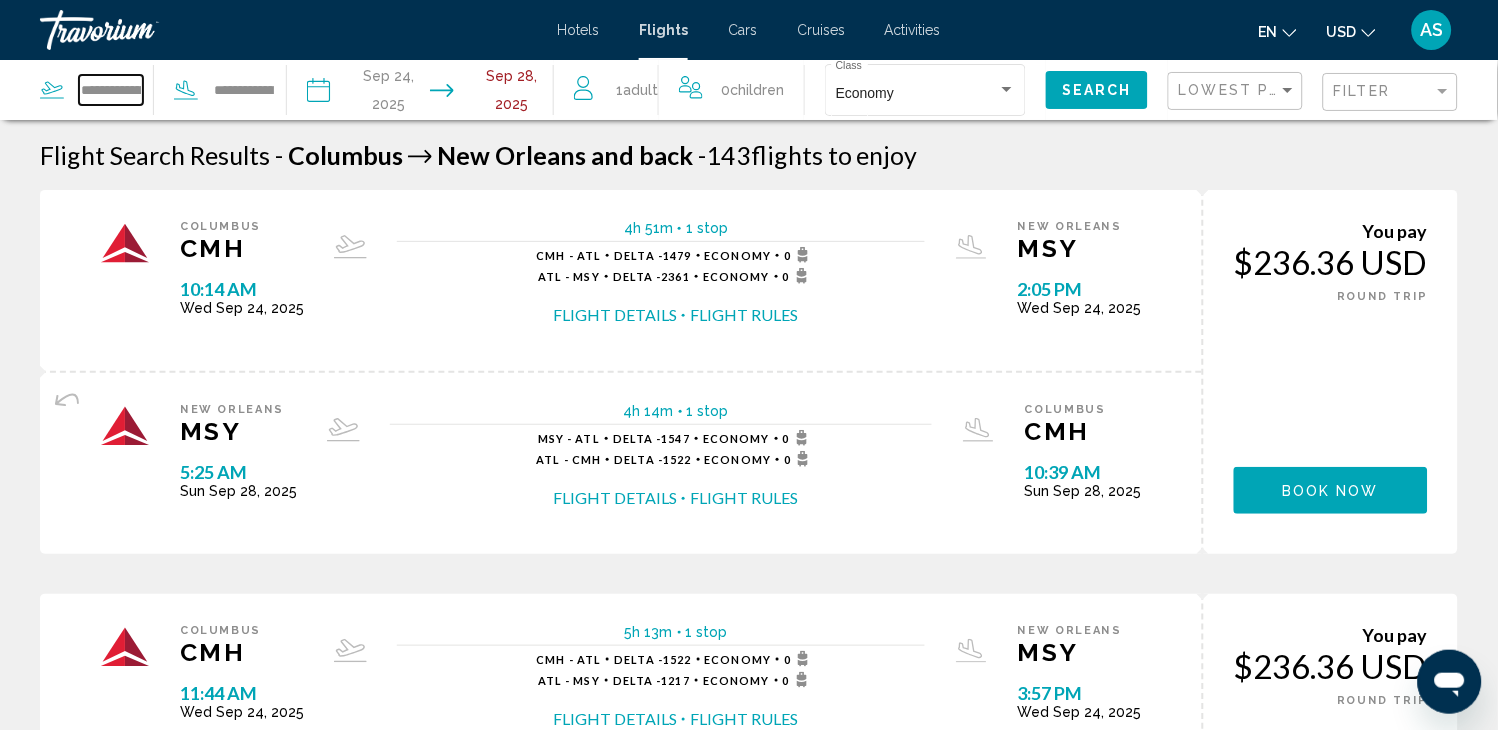 click on "**********" at bounding box center (111, 90) 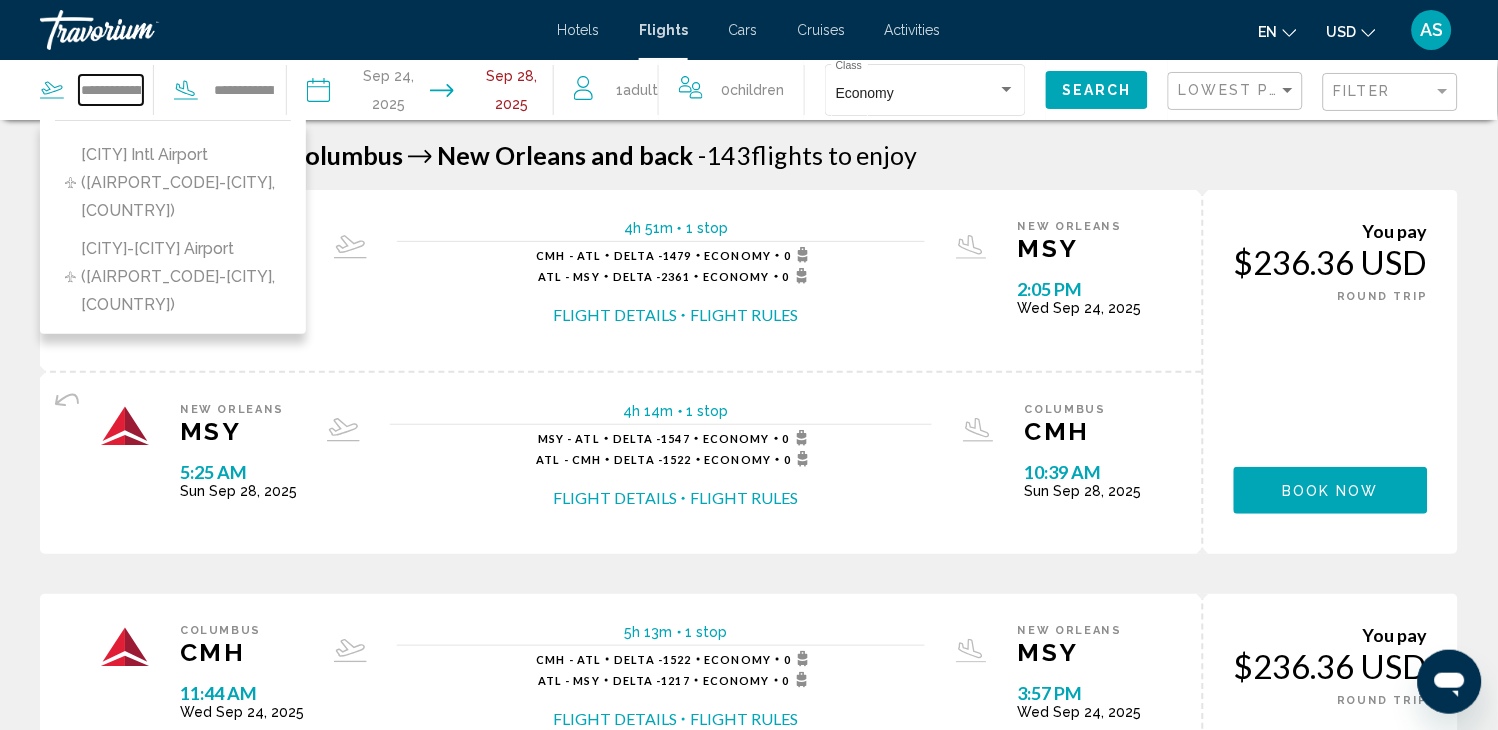 click on "**********" at bounding box center (111, 90) 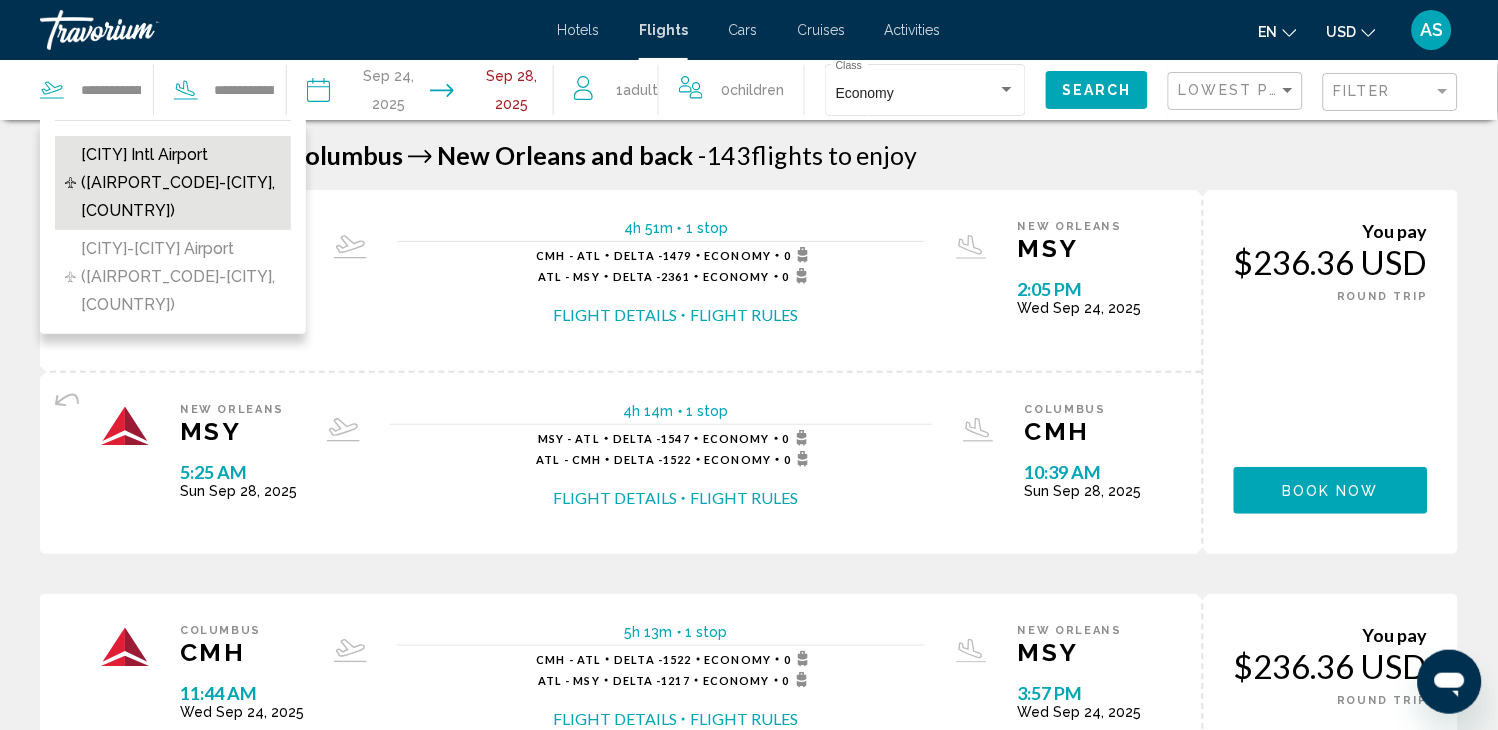 click on "[CITY] Intl Airport ([AIRPORT_CODE]-[CITY], [COUNTRY])" at bounding box center (181, 183) 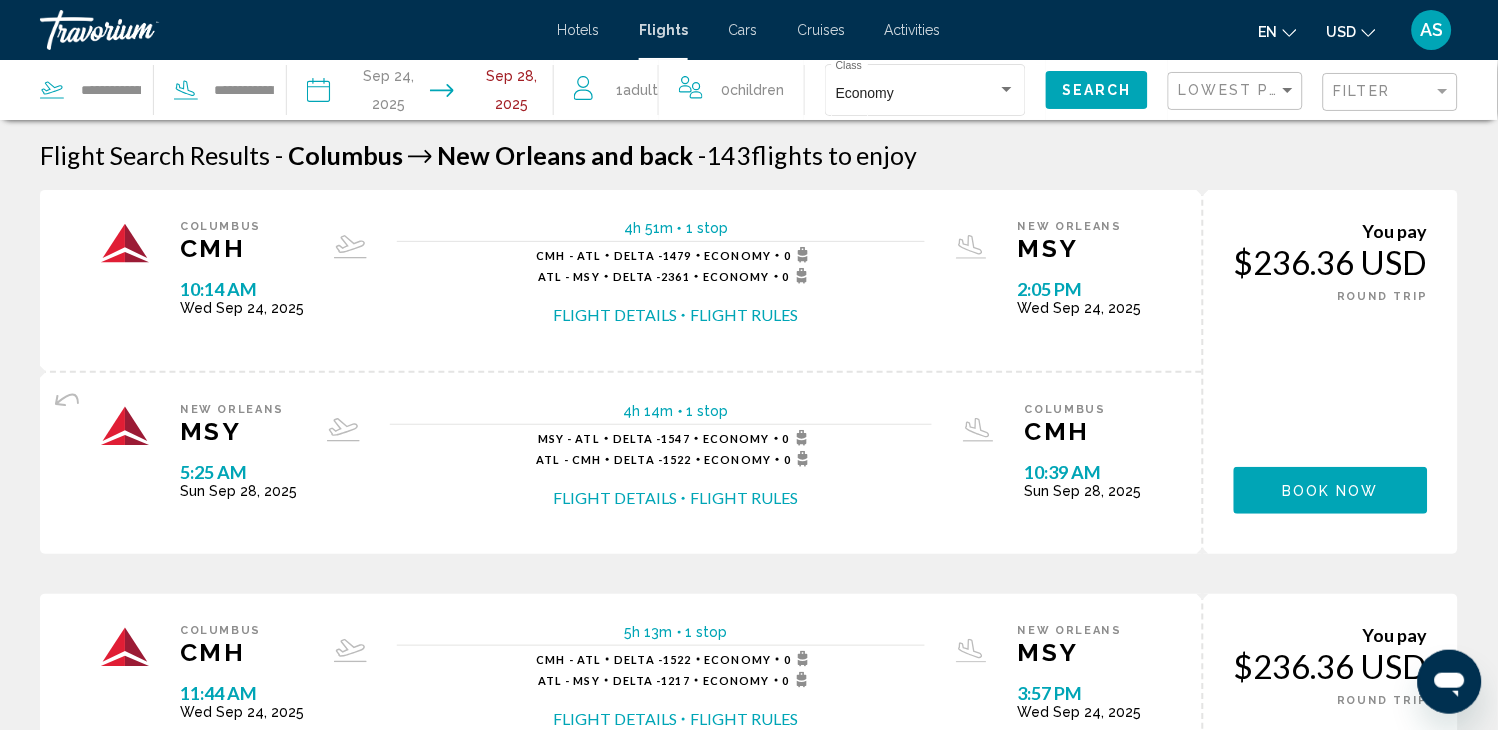 click on "Search" 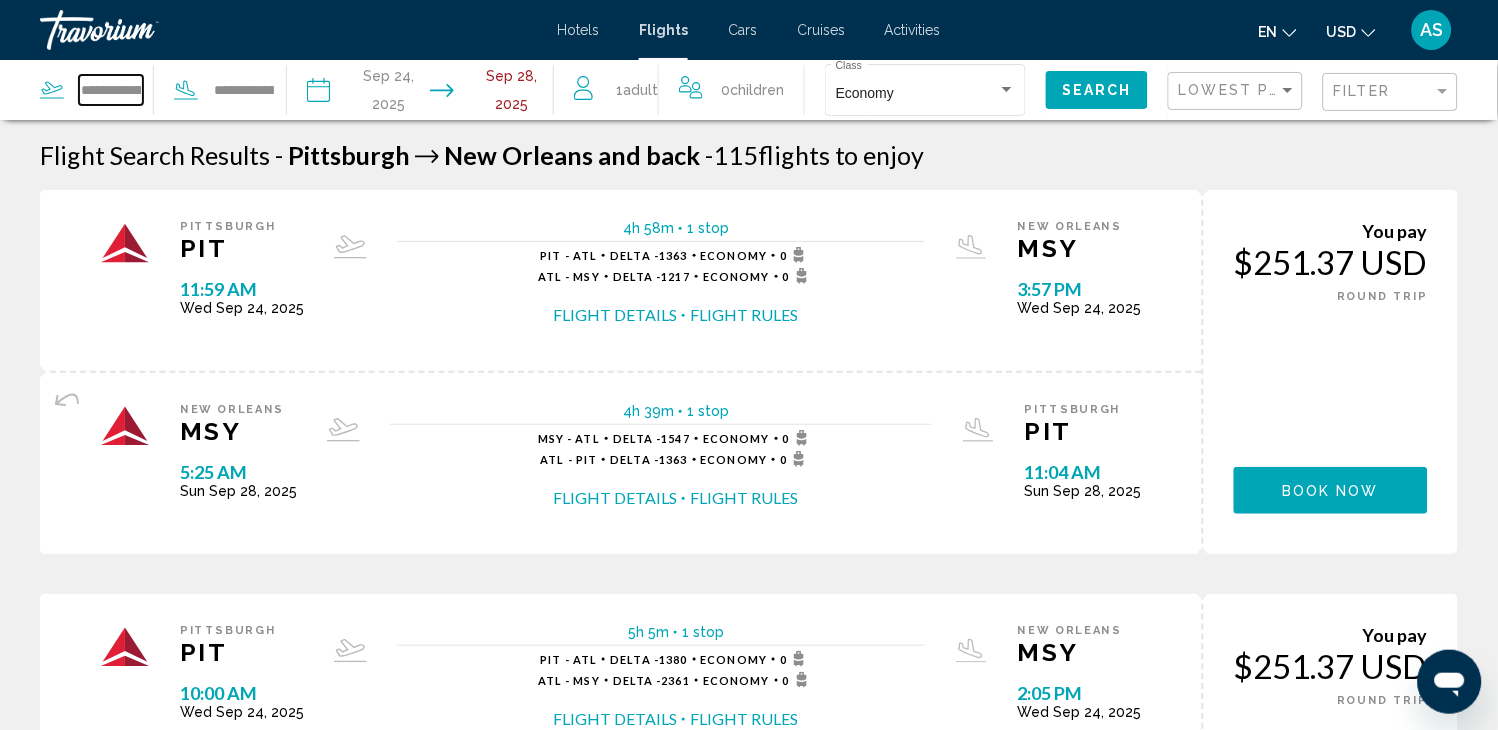 click on "**********" at bounding box center (111, 90) 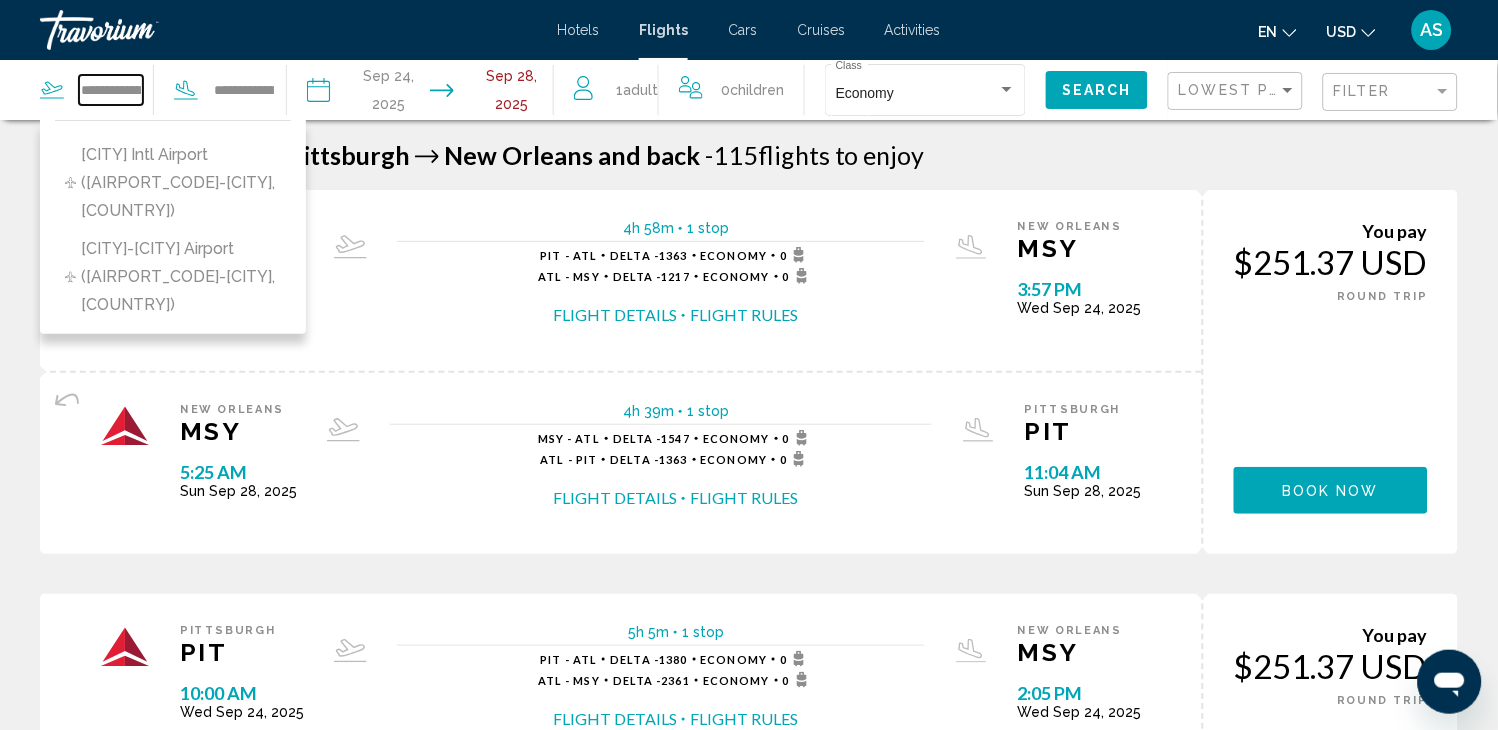 click on "**********" at bounding box center (111, 90) 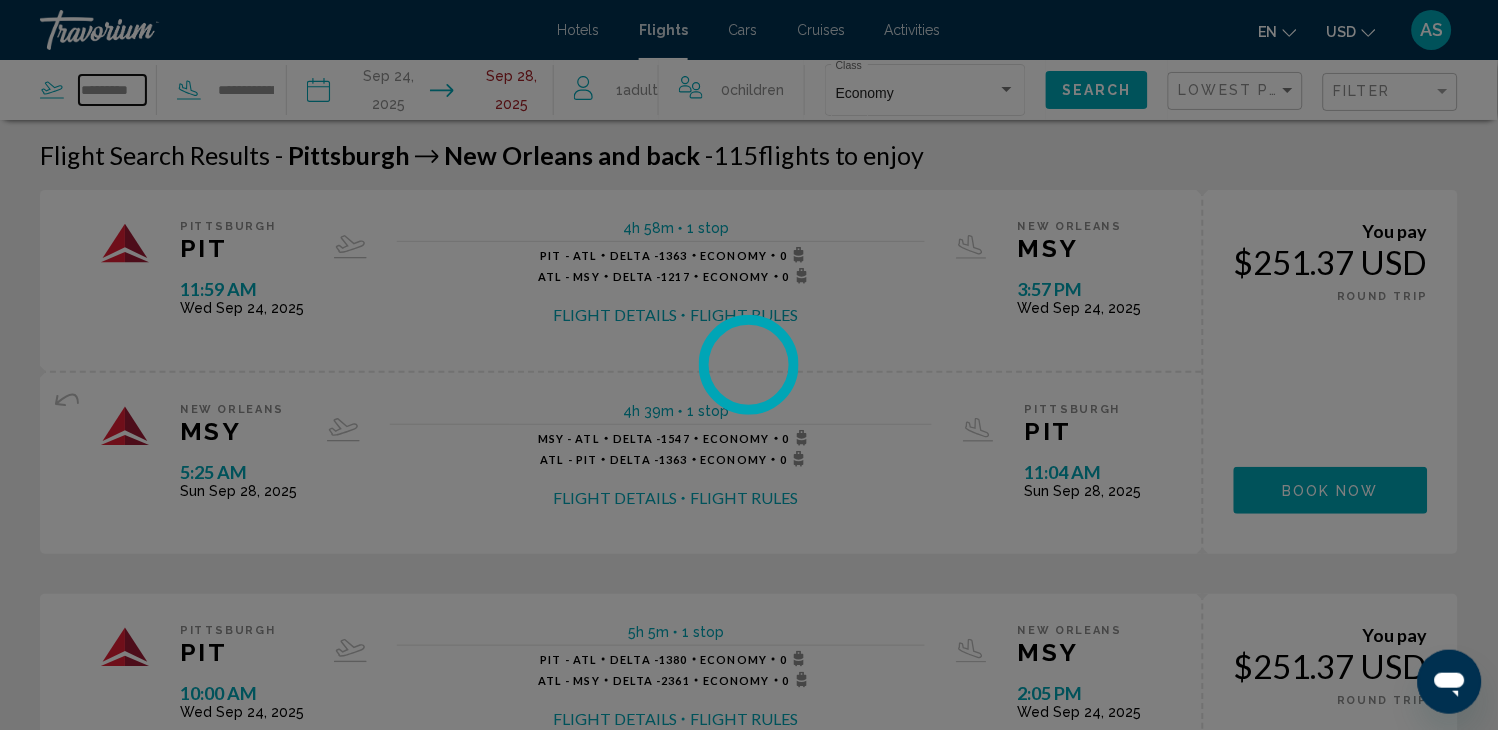 scroll, scrollTop: 0, scrollLeft: 0, axis: both 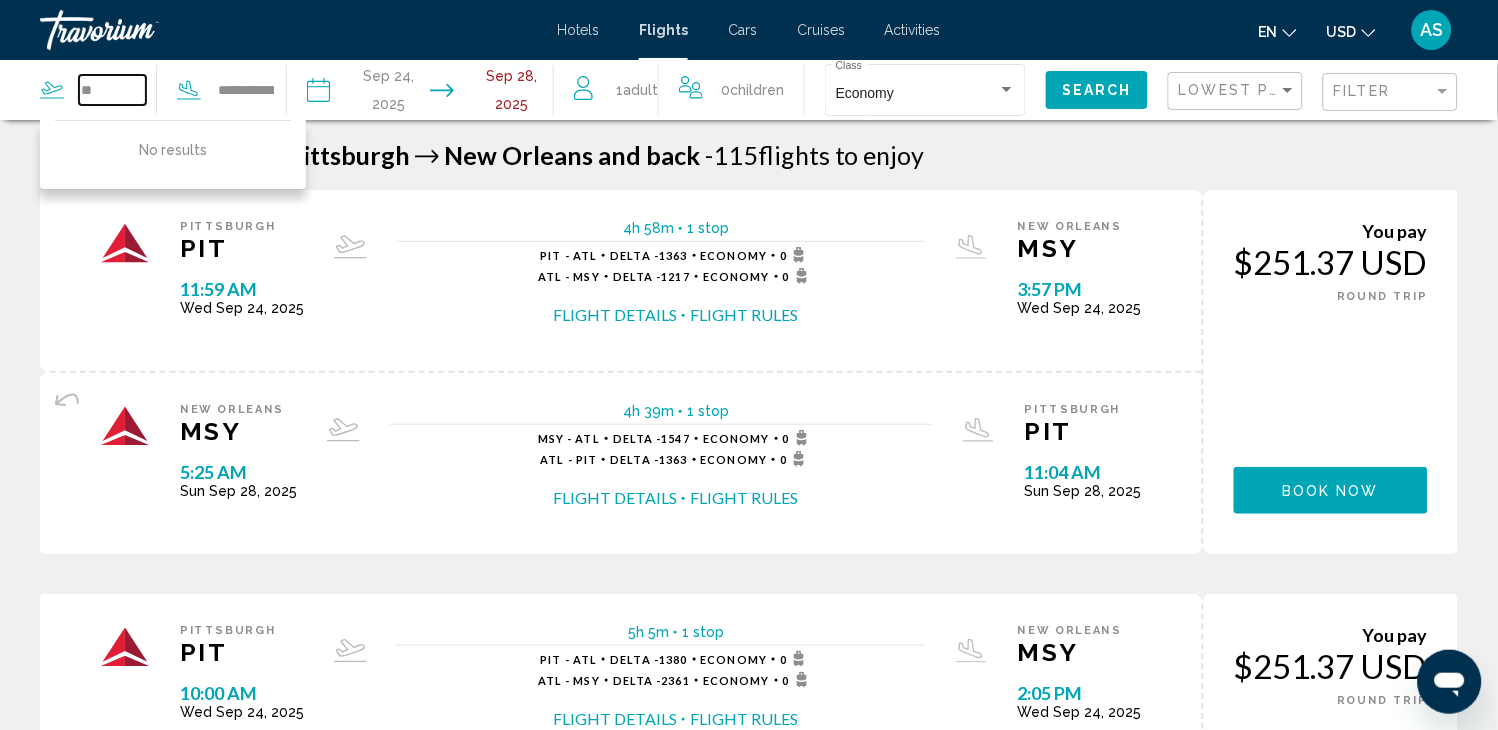 type on "*" 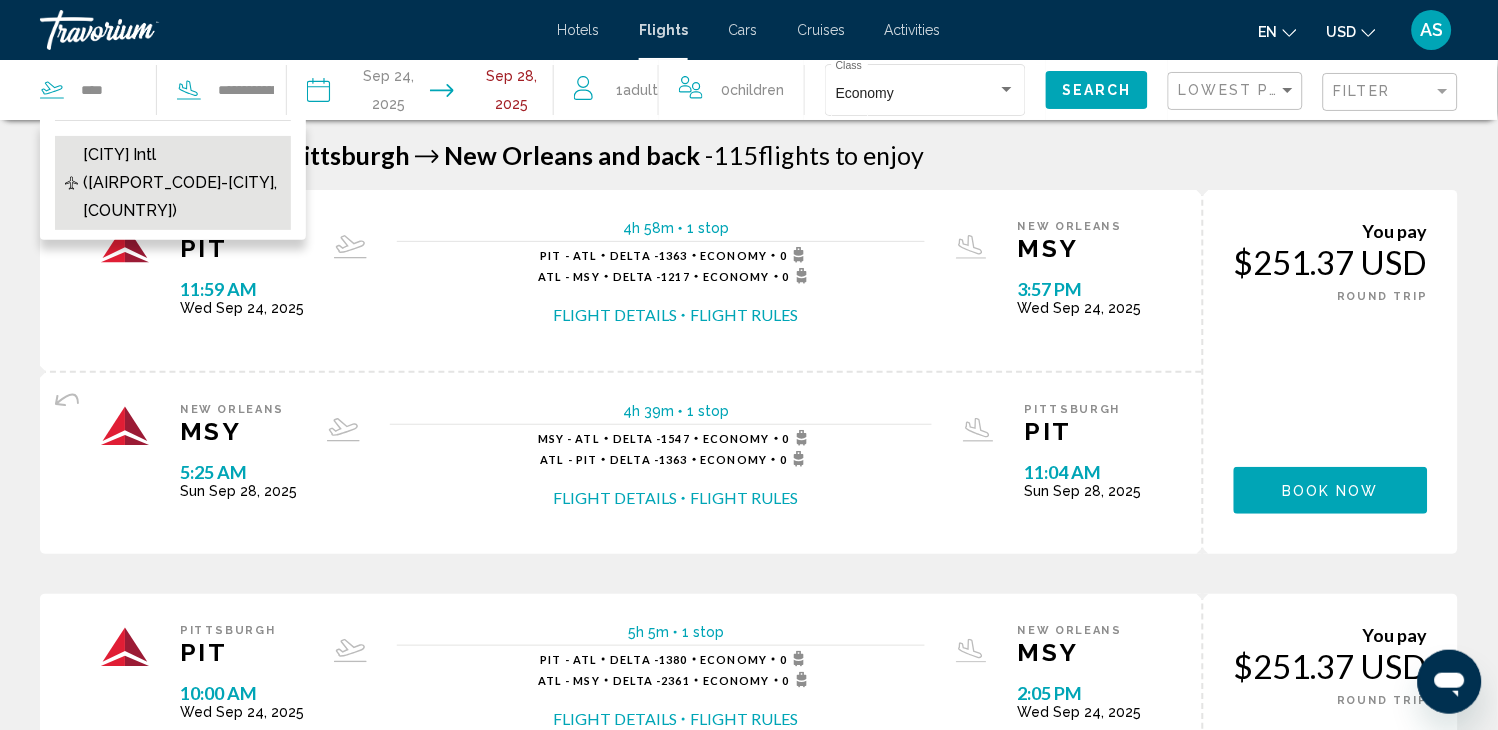click on "[CITY] Intl  ([AIRPORT_CODE]-[CITY], [COUNTRY])" at bounding box center [182, 183] 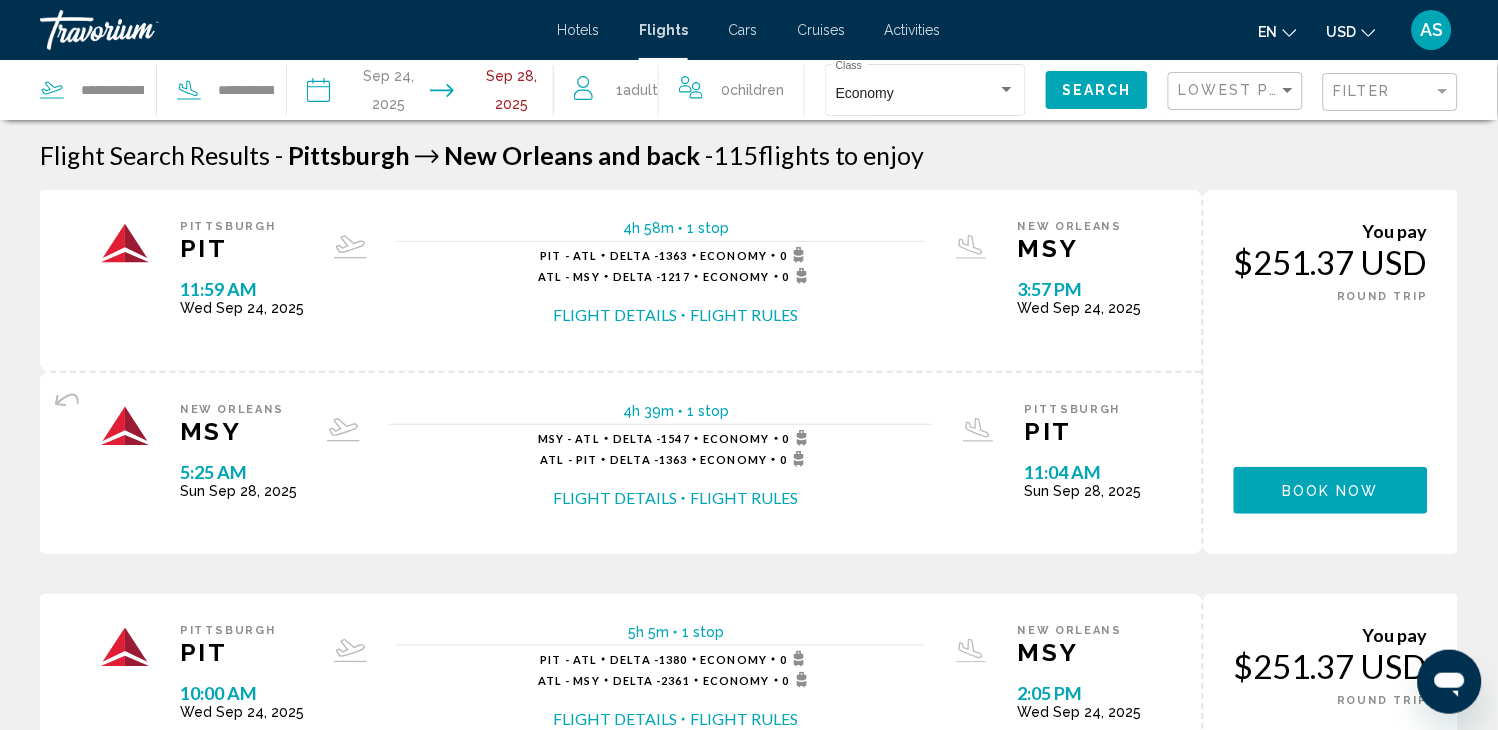 click on "Search" 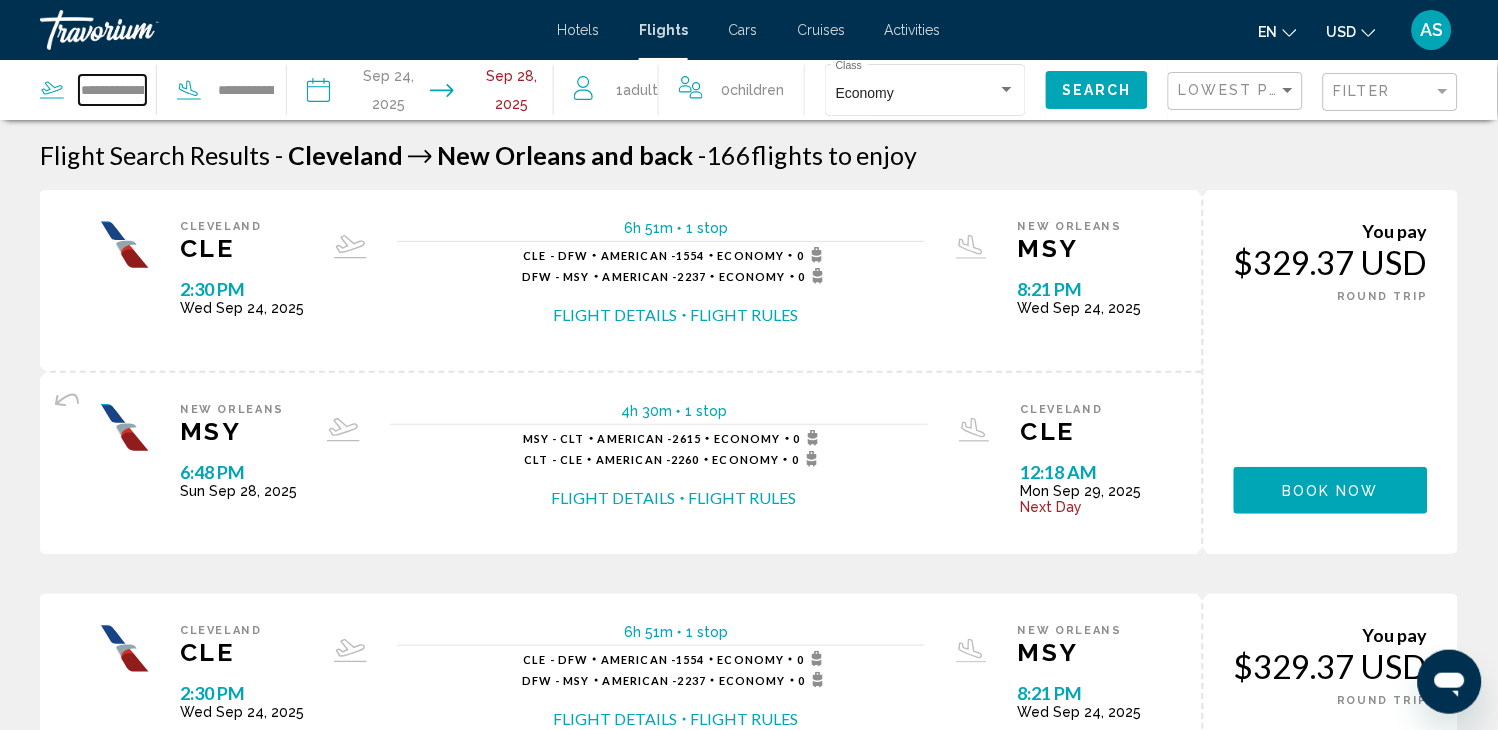 click on "**********" at bounding box center [112, 90] 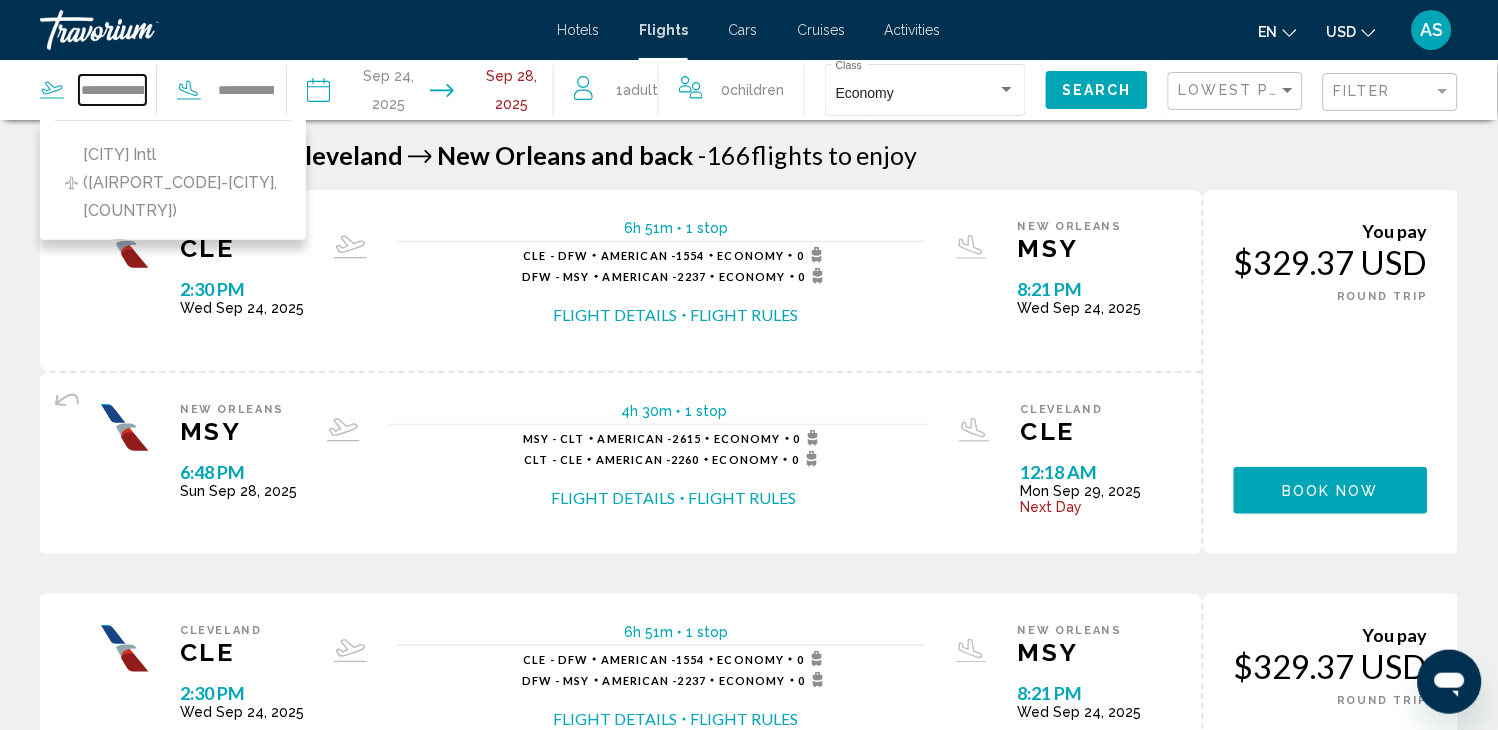 type on "**********" 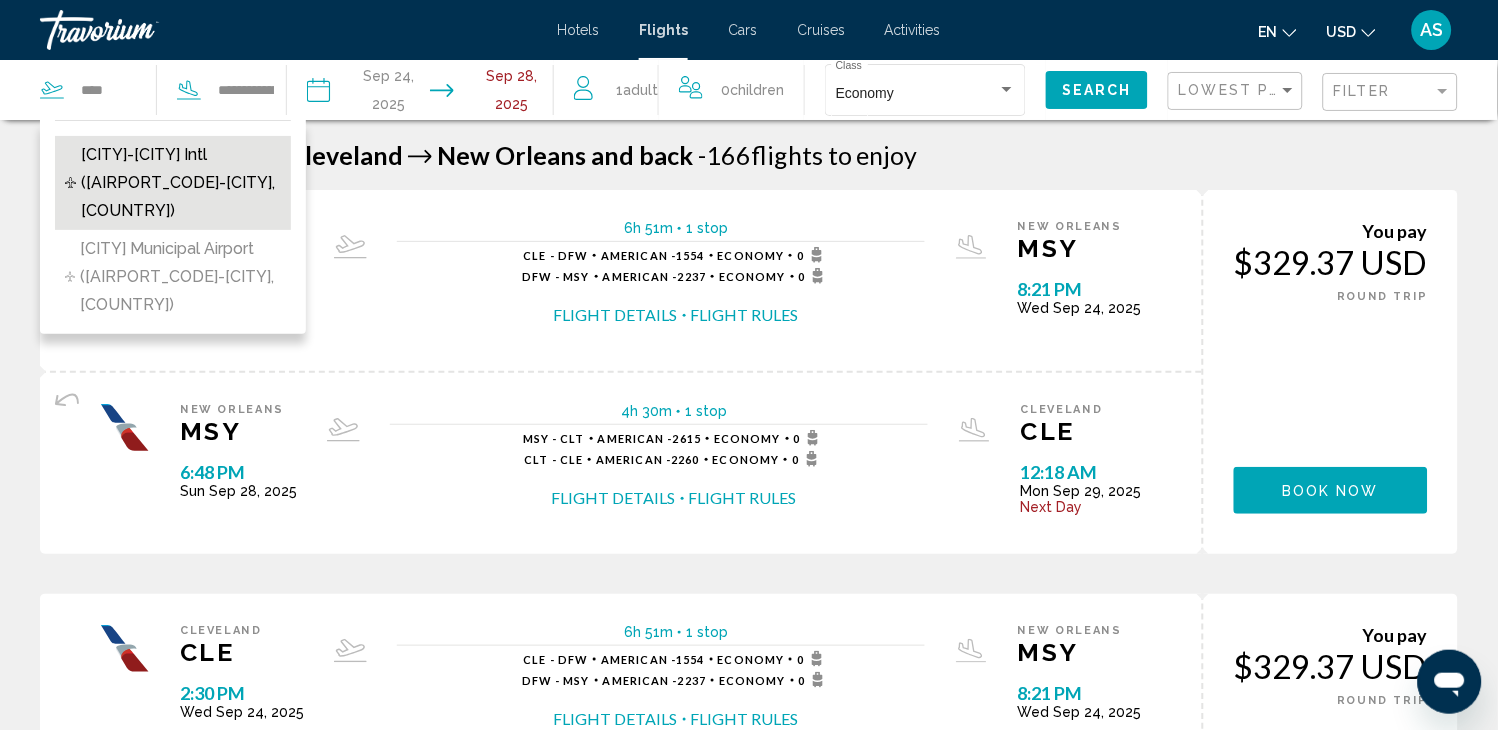 click on "[CITY]-[CITY] Intl  ([AIRPORT_CODE]-[CITY], [COUNTRY])" at bounding box center [181, 183] 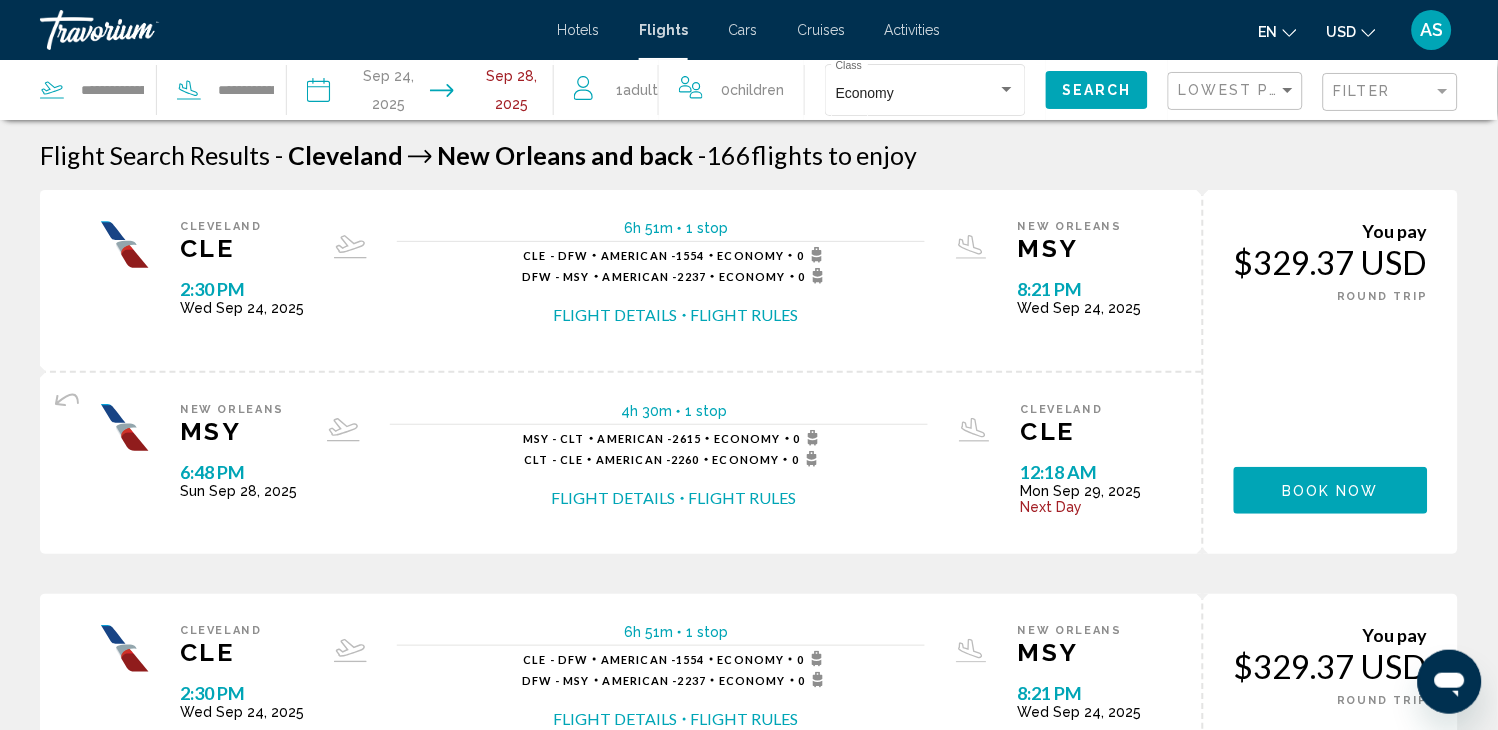 click on "Search" 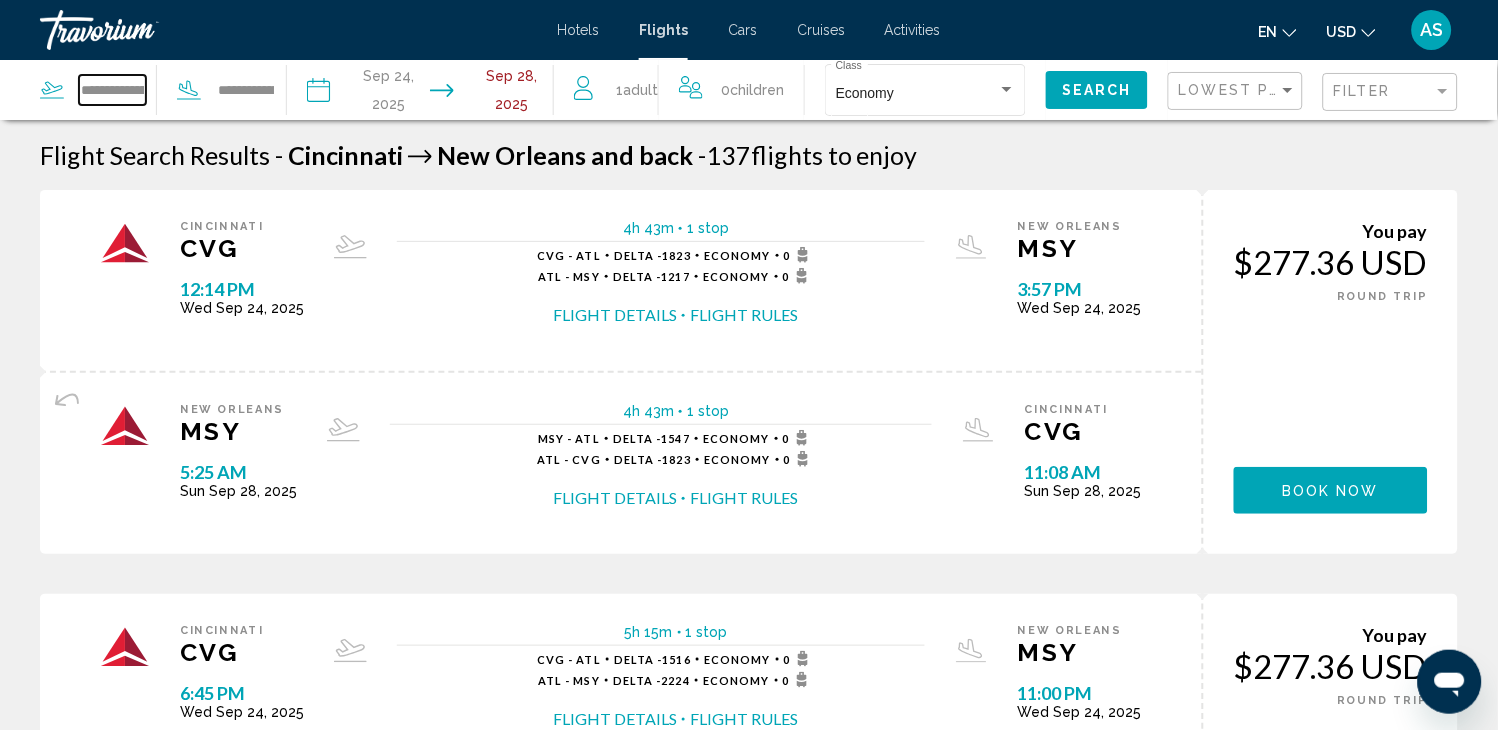 click on "**********" at bounding box center (112, 90) 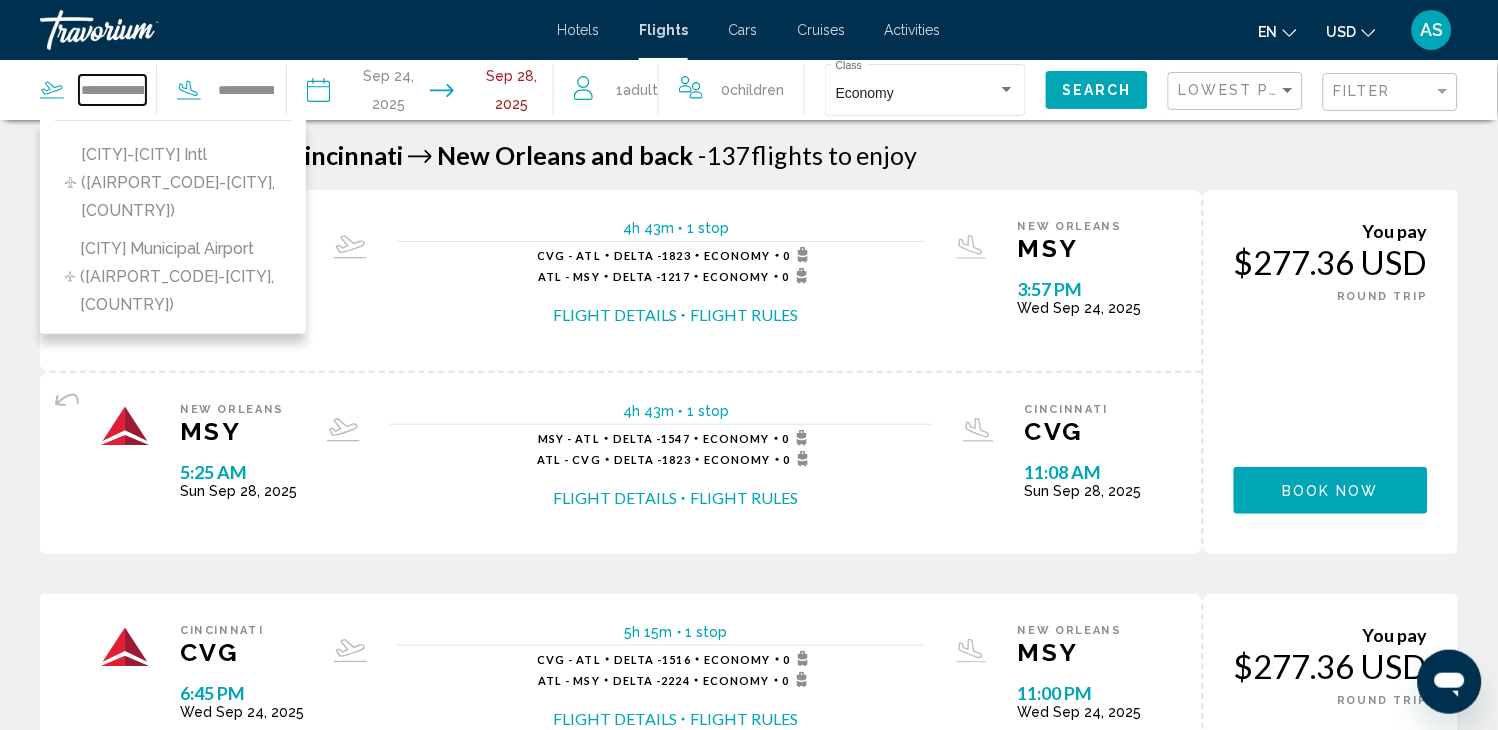 type on "**********" 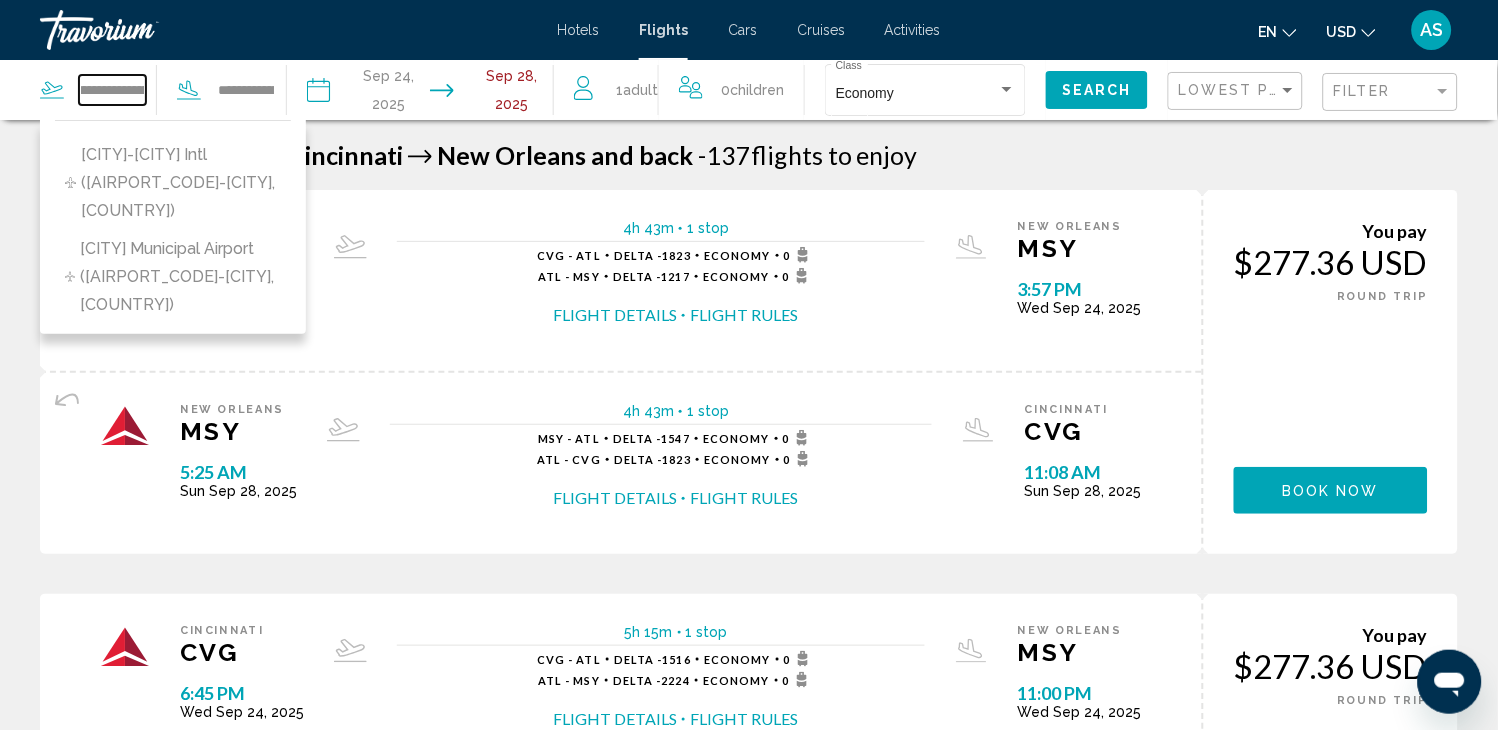 click on "**********" at bounding box center [112, 90] 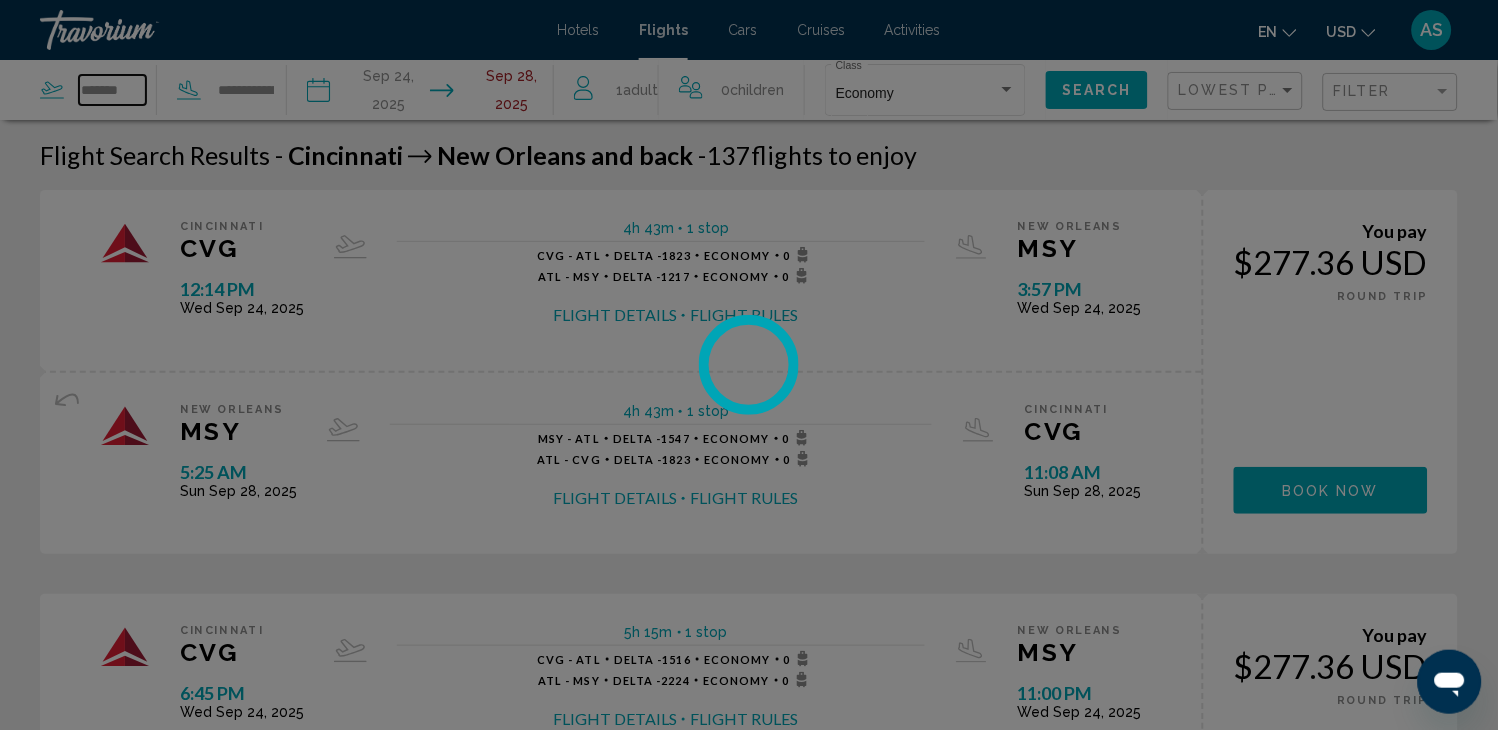 scroll, scrollTop: 0, scrollLeft: 0, axis: both 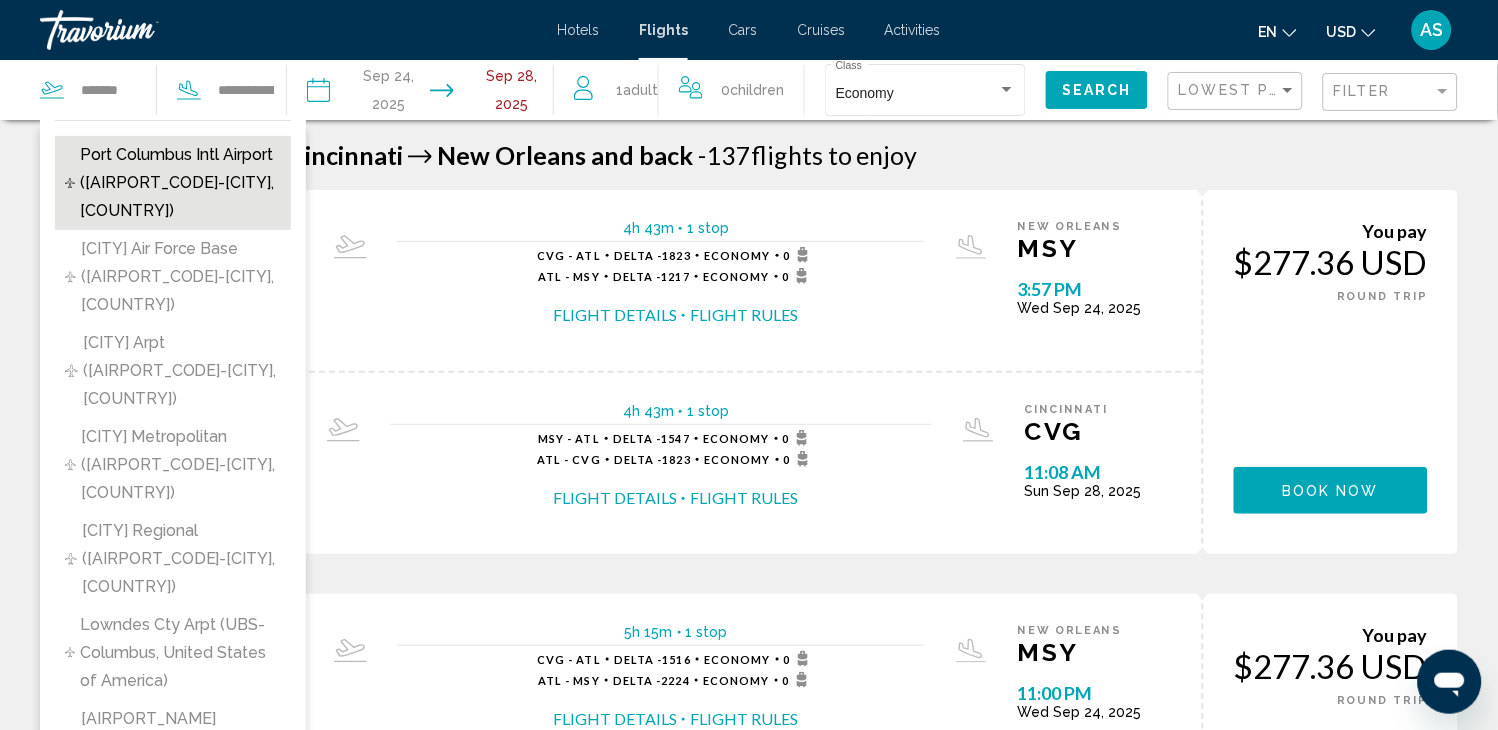 click on "Port Columbus Intl Airport ([AIRPORT_CODE]-[CITY], [COUNTRY])" at bounding box center (180, 183) 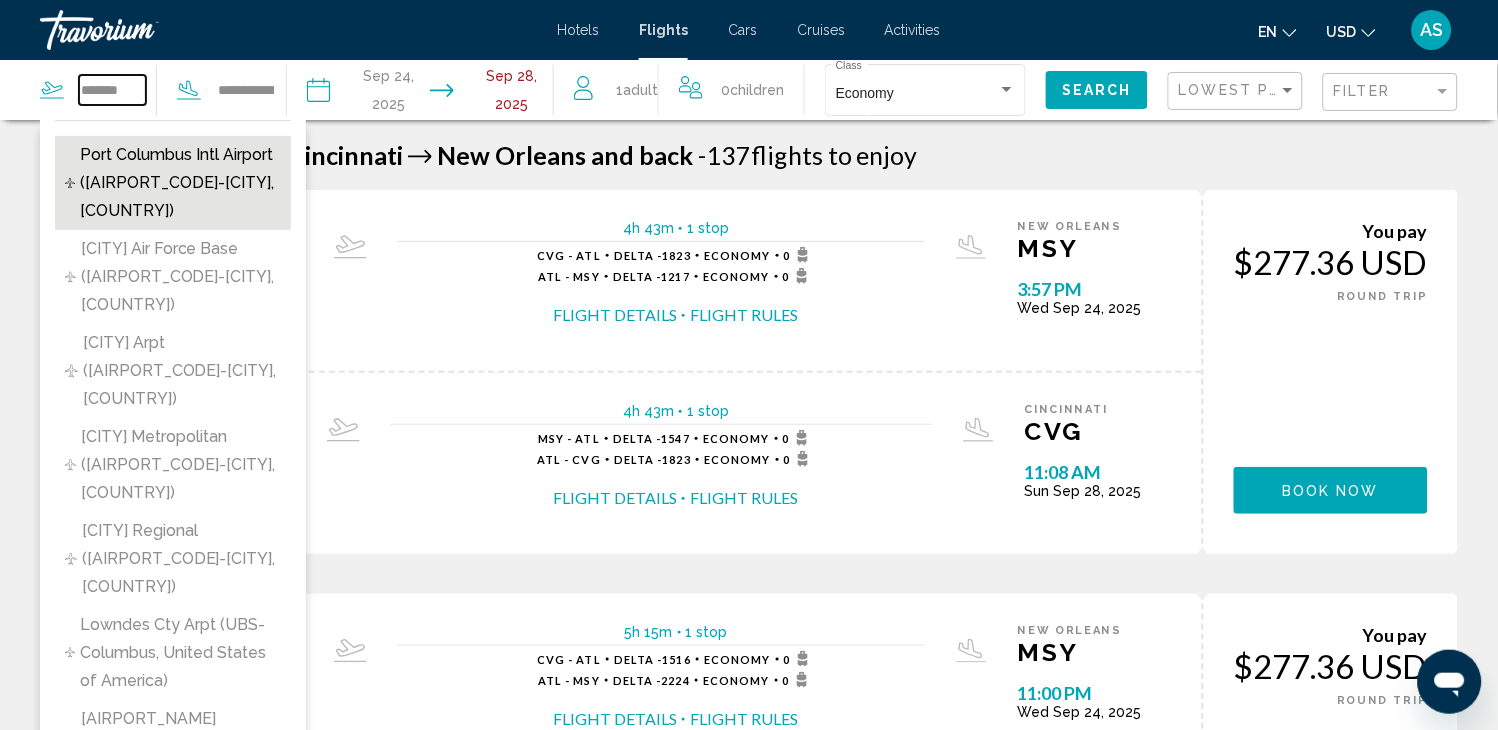type on "**********" 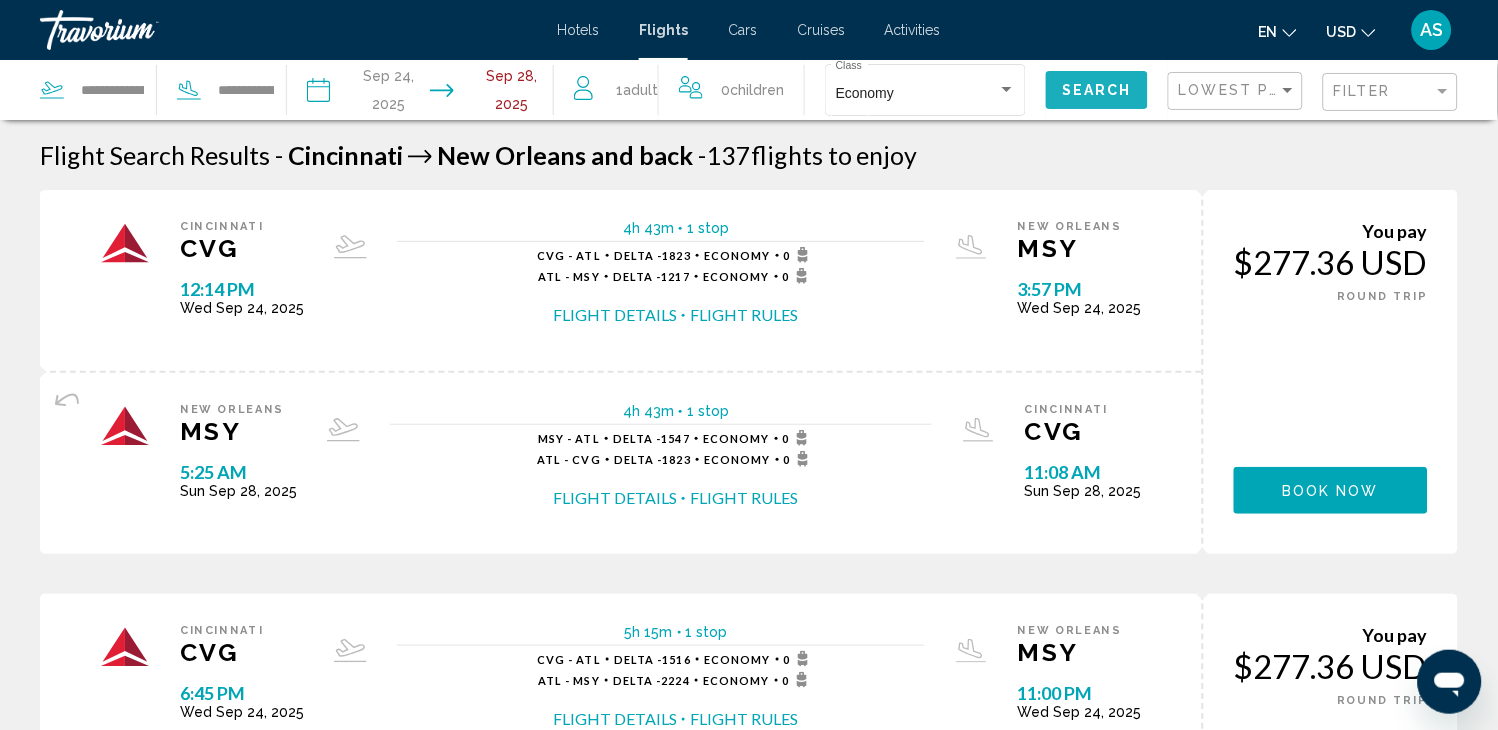 click on "Search" 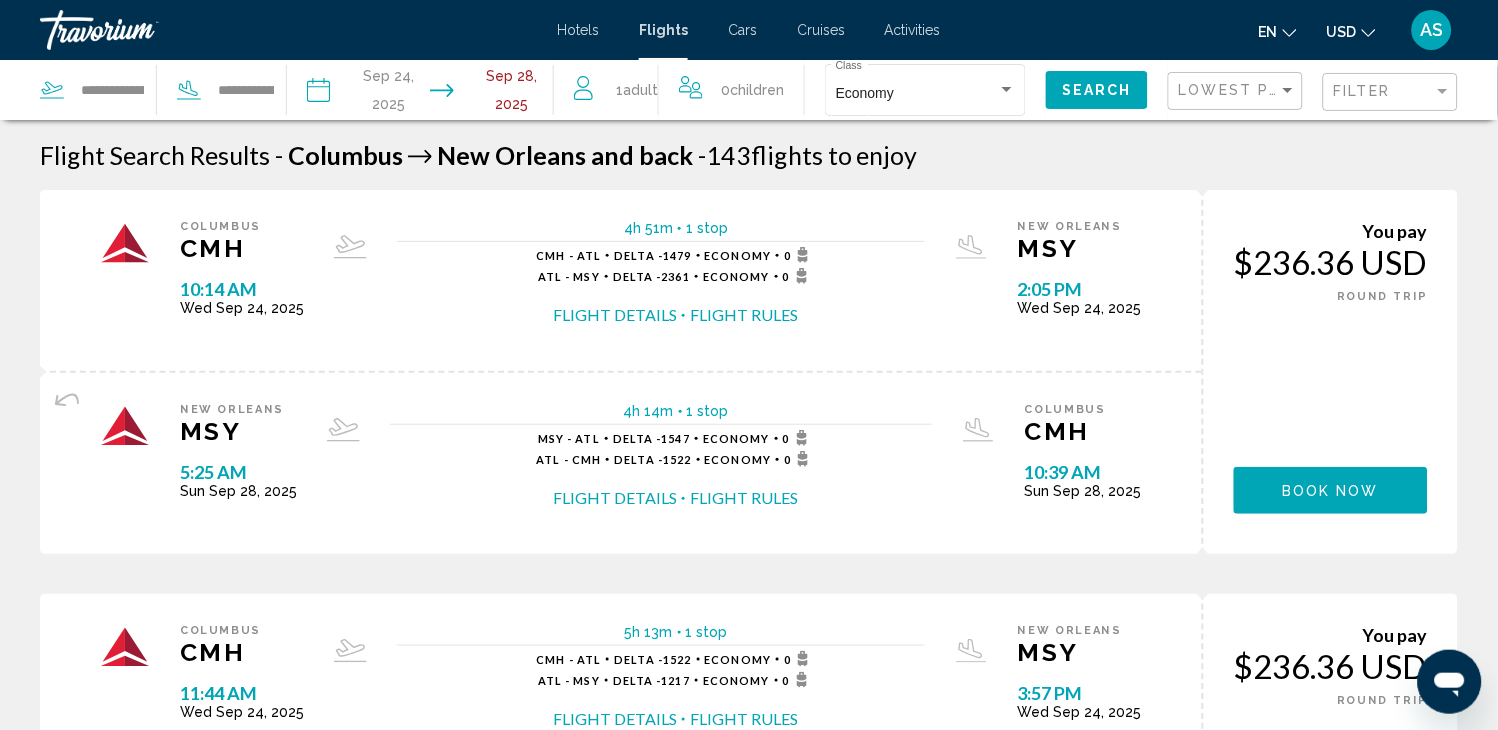 click on "Filter" at bounding box center (1393, 92) 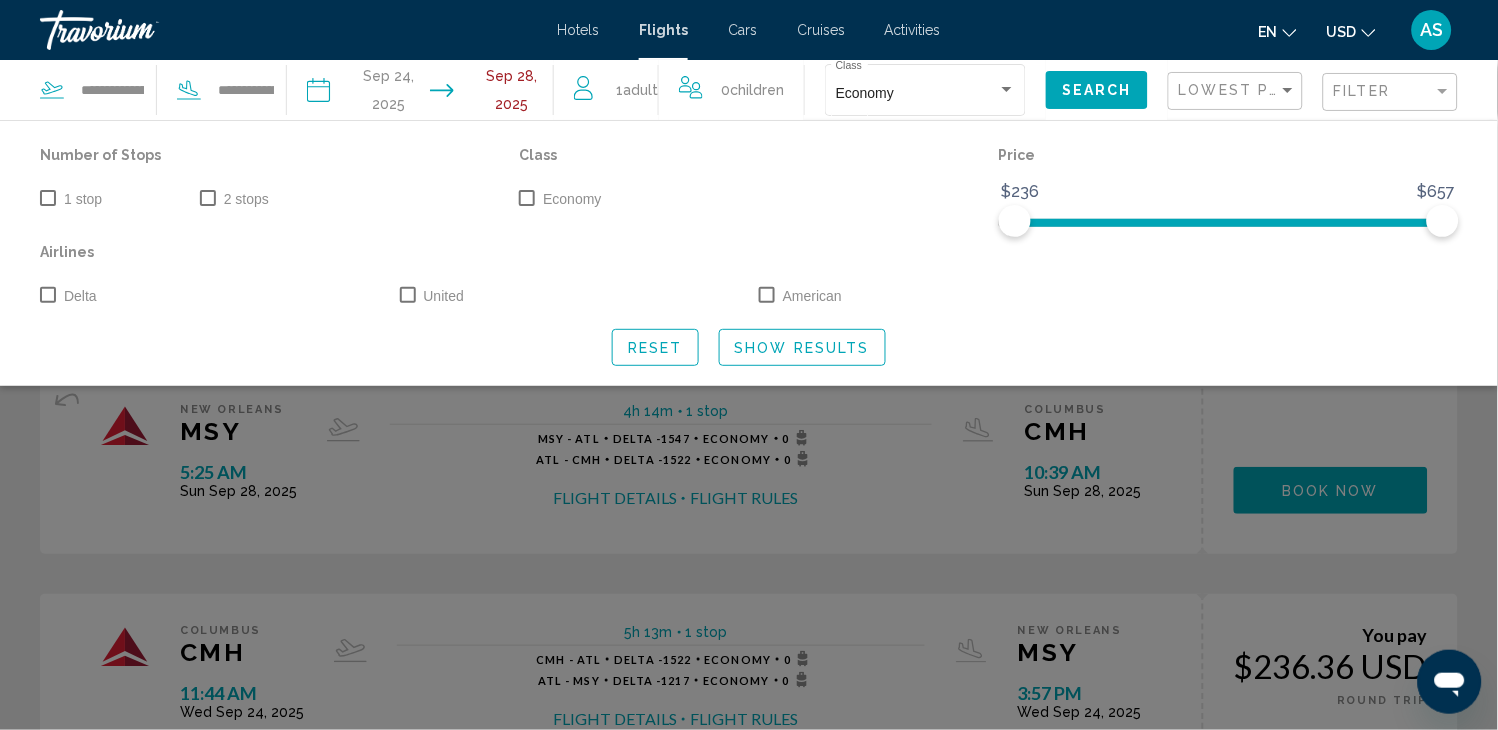 click at bounding box center (48, 198) 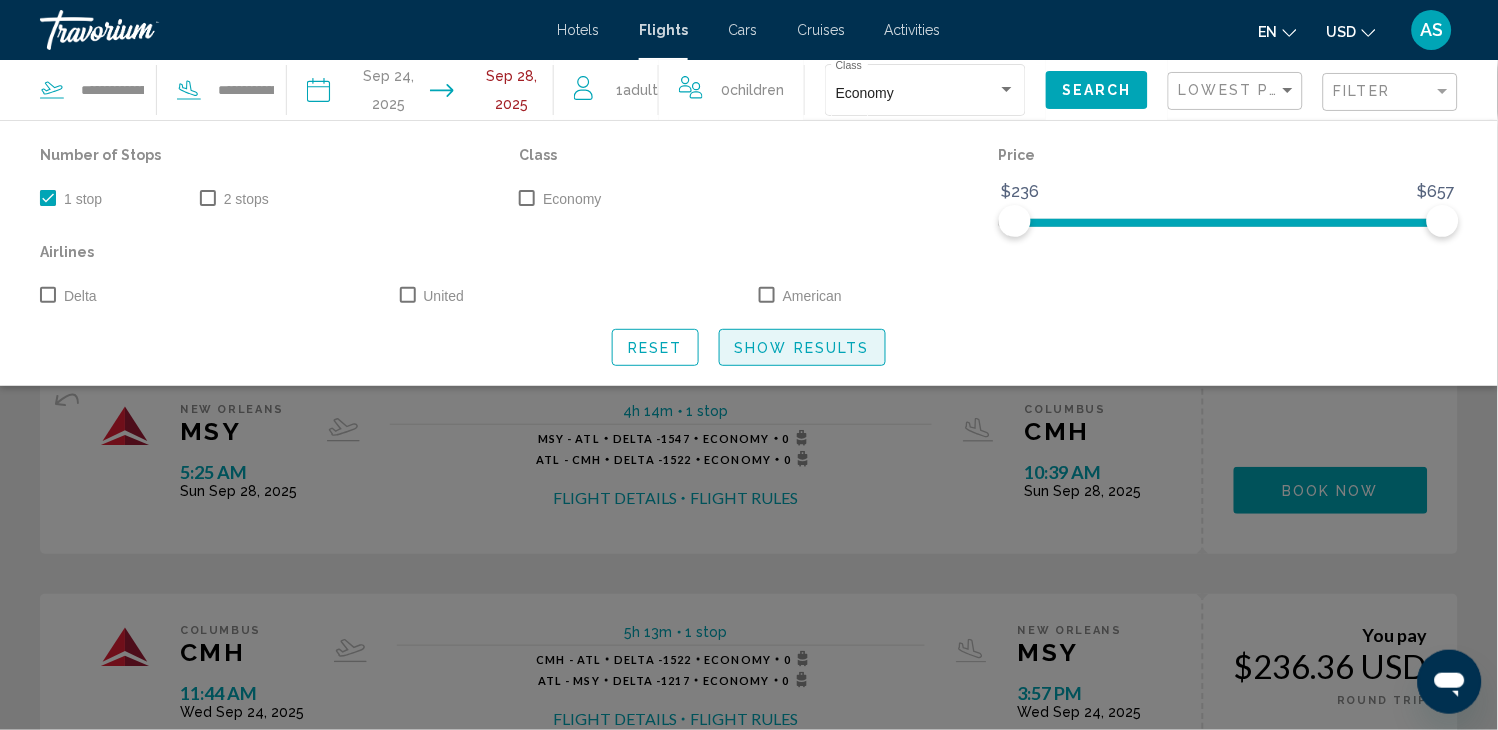 click on "Show Results" 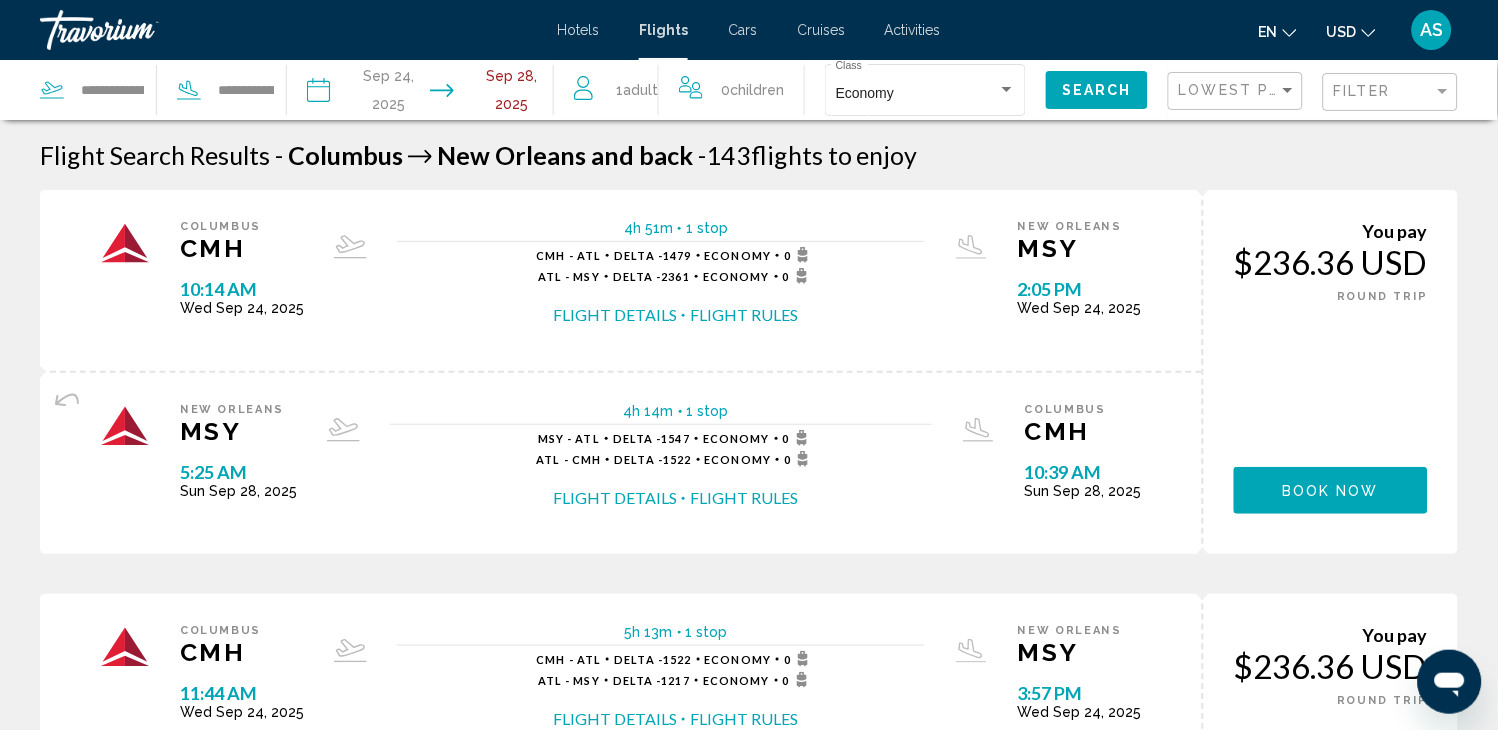 click on "1 stop [AIRPORT_CODE] - [AIRPORT_CODE] Delta -  1479 Economy  0
[AIRPORT_CODE] - [AIRPORT_CODE] Delta -  2361 Economy  0
Flight Details Flight Rules" at bounding box center (661, 280) 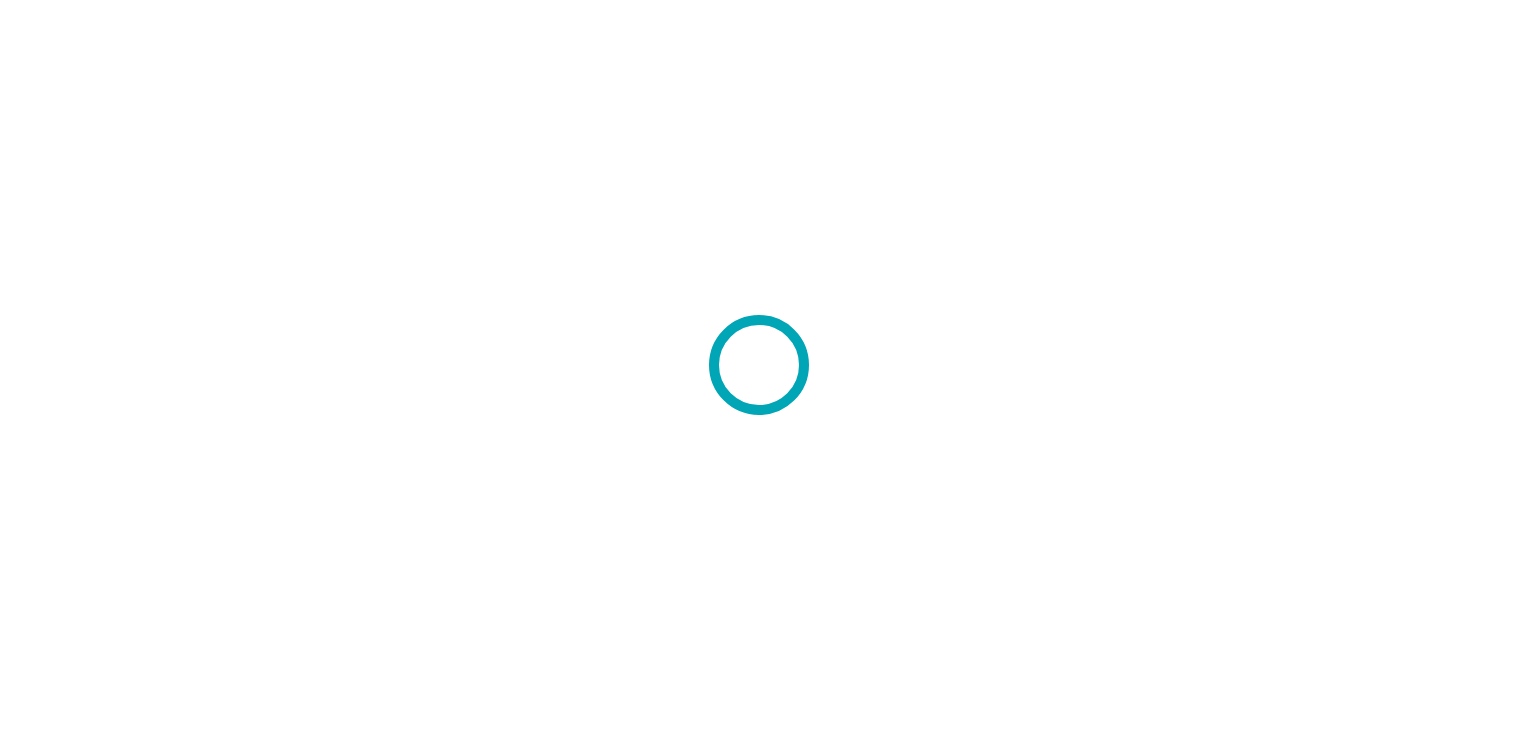 scroll, scrollTop: 0, scrollLeft: 0, axis: both 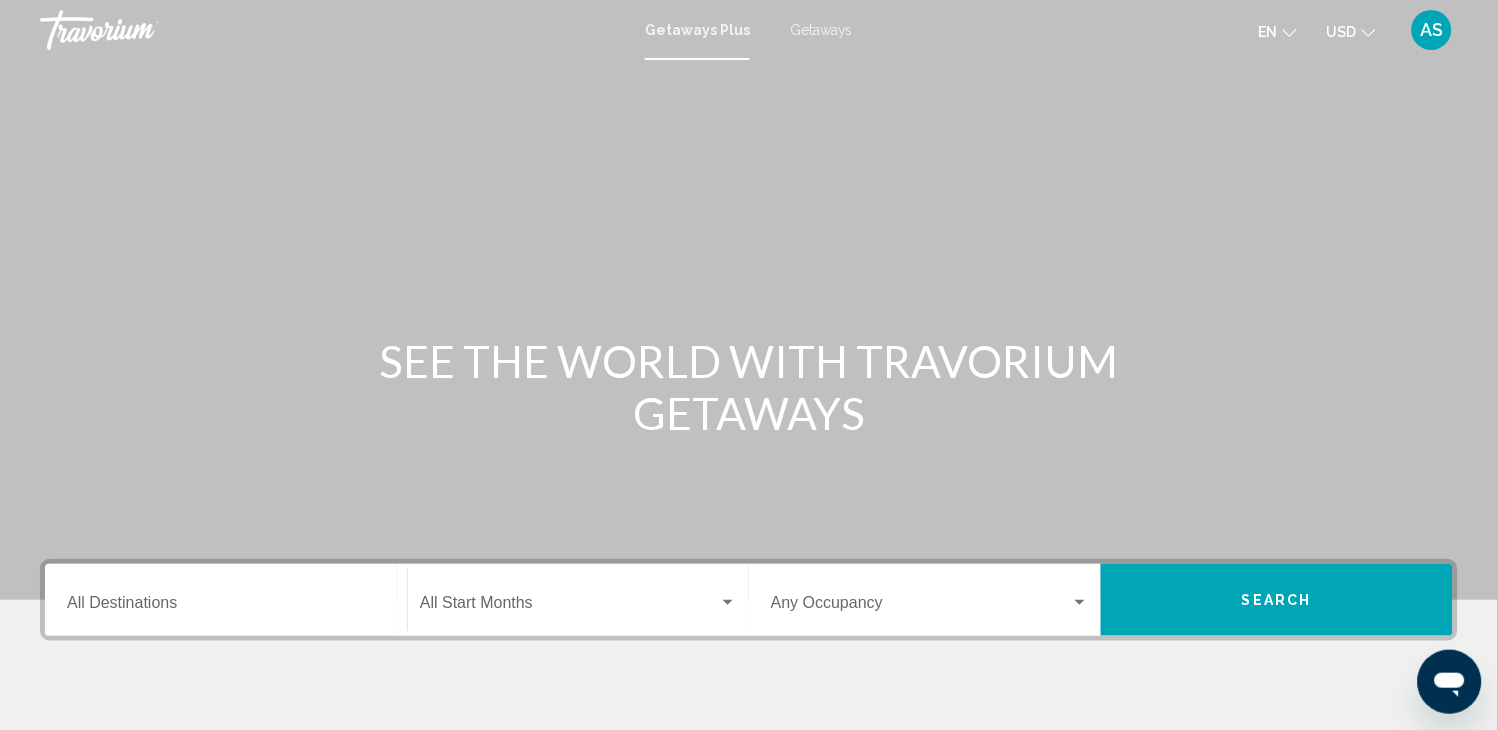 drag, startPoint x: 0, startPoint y: 0, endPoint x: 620, endPoint y: 131, distance: 633.6884 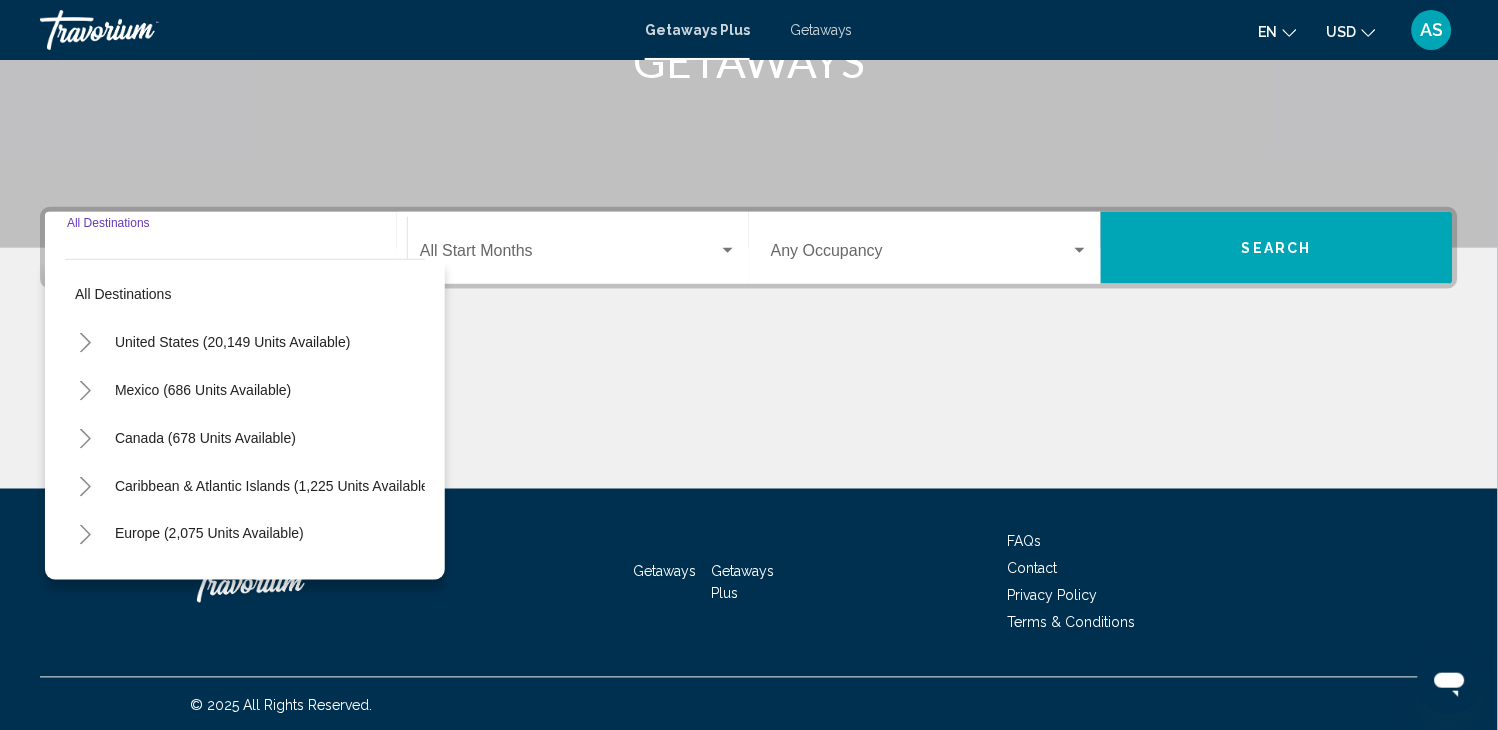 scroll, scrollTop: 354, scrollLeft: 0, axis: vertical 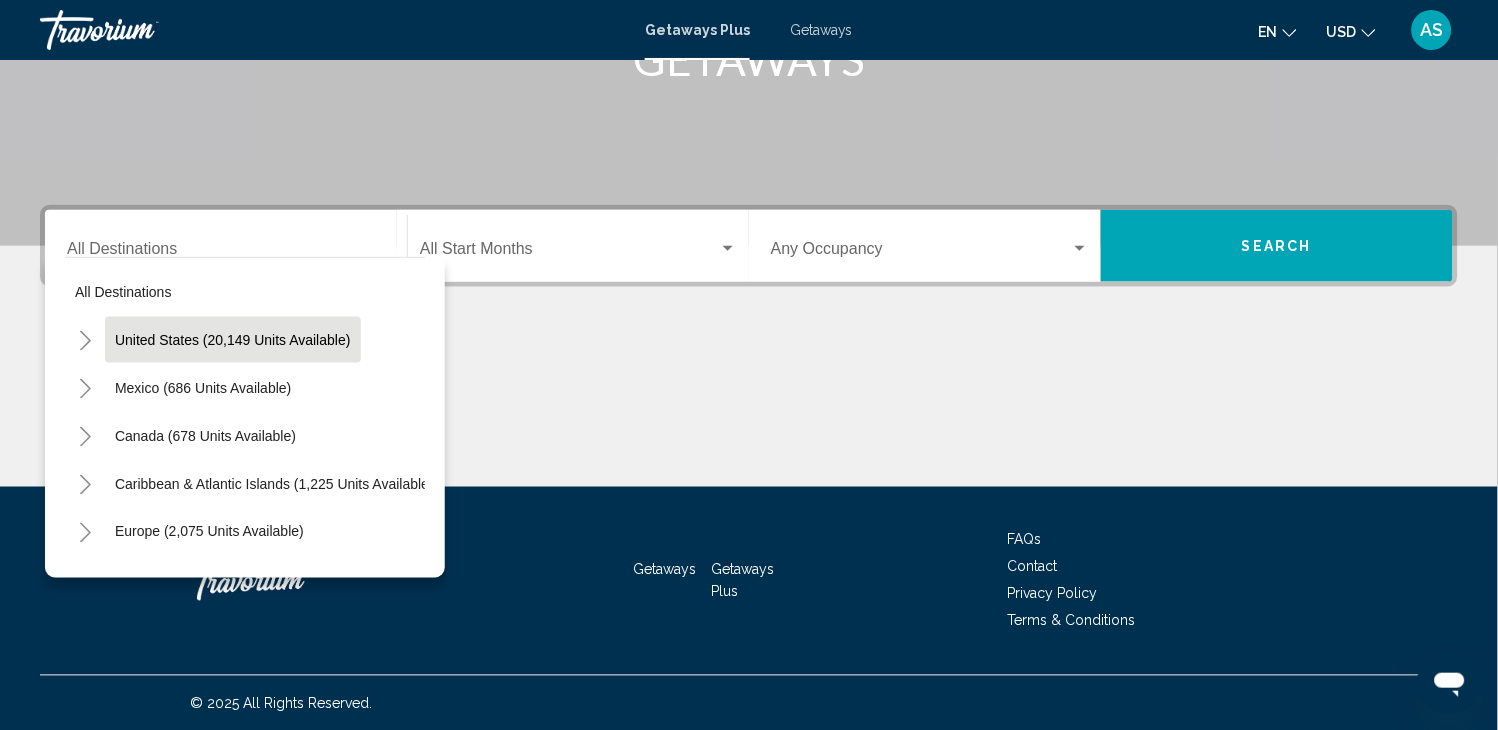 click on "United States (20,149 units available)" at bounding box center (203, 388) 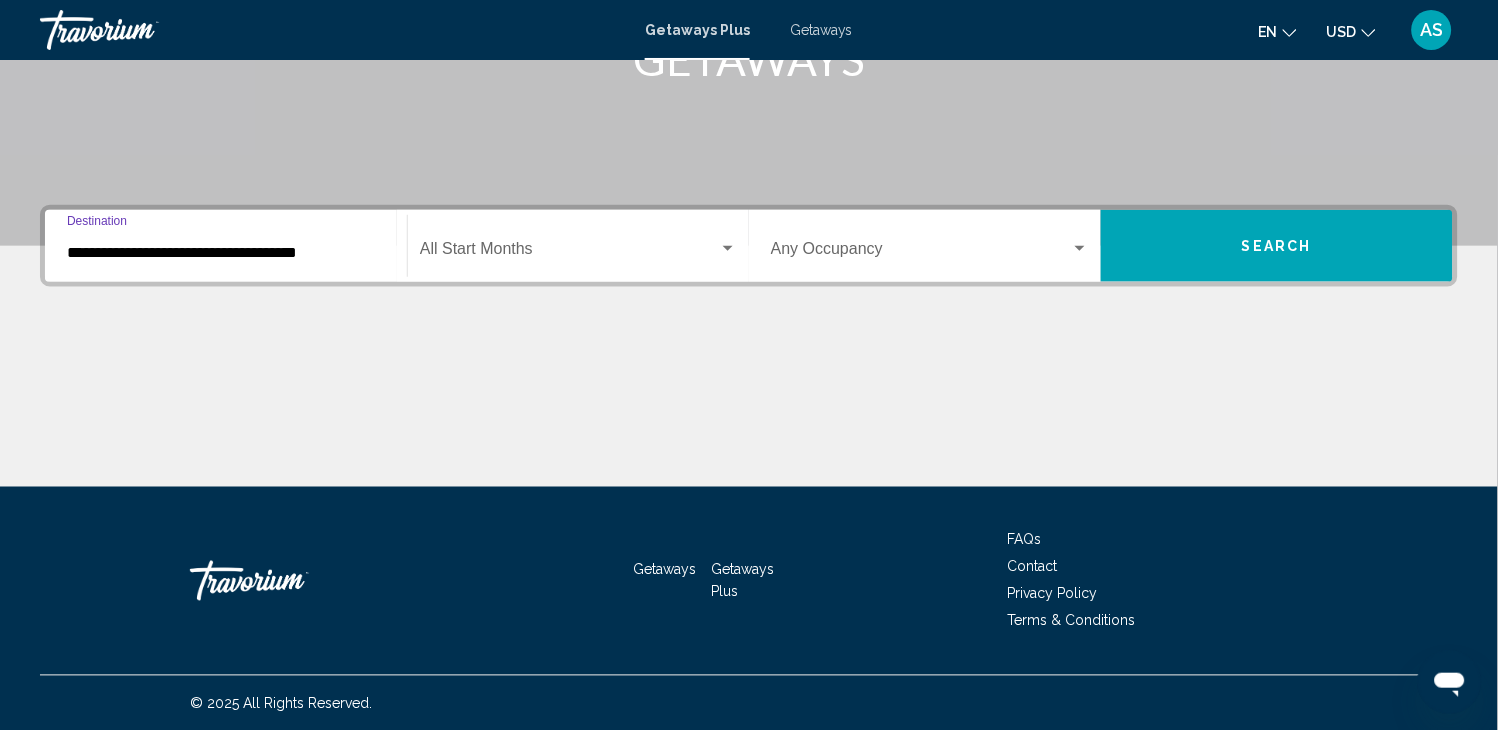 click at bounding box center [569, 253] 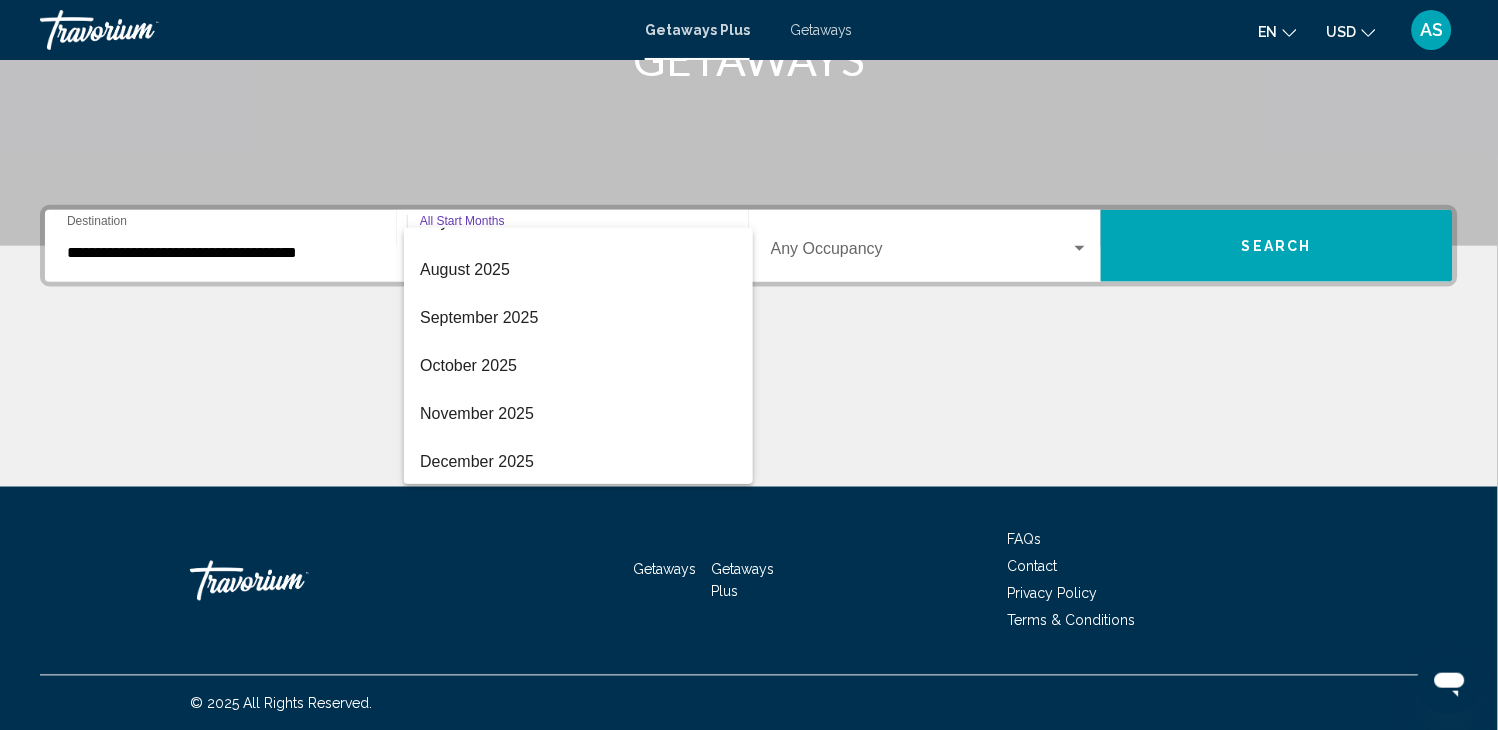 scroll, scrollTop: 133, scrollLeft: 0, axis: vertical 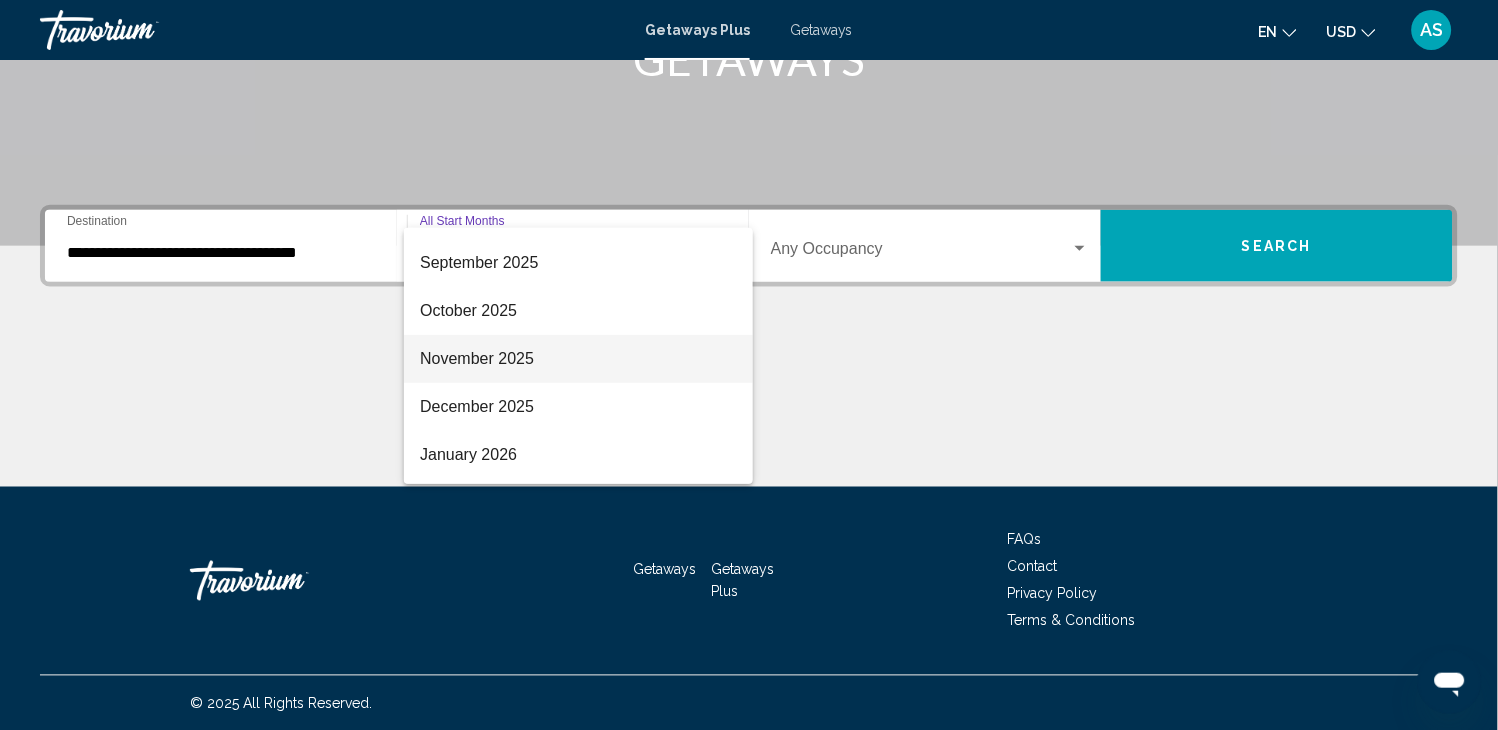 click on "November 2025" at bounding box center (578, 359) 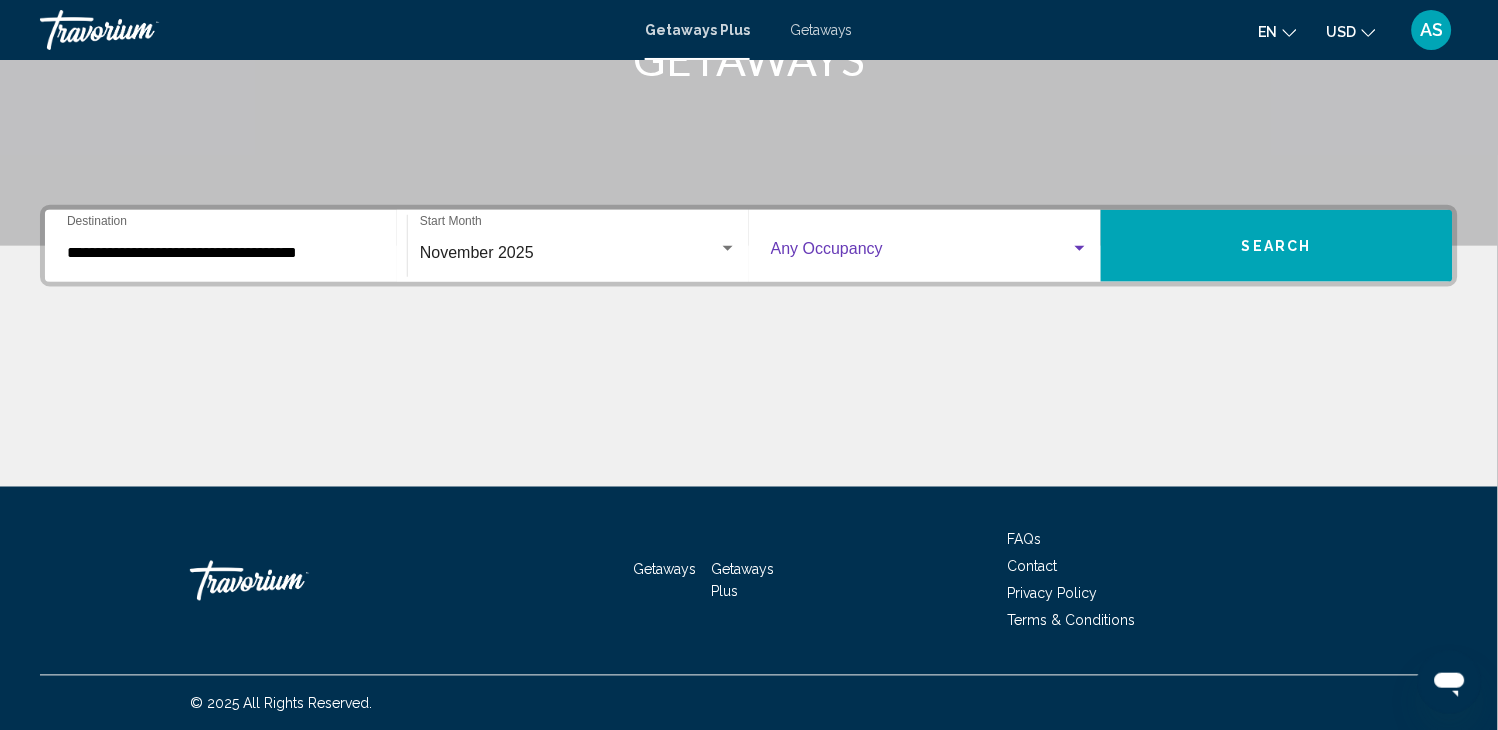 click at bounding box center [921, 253] 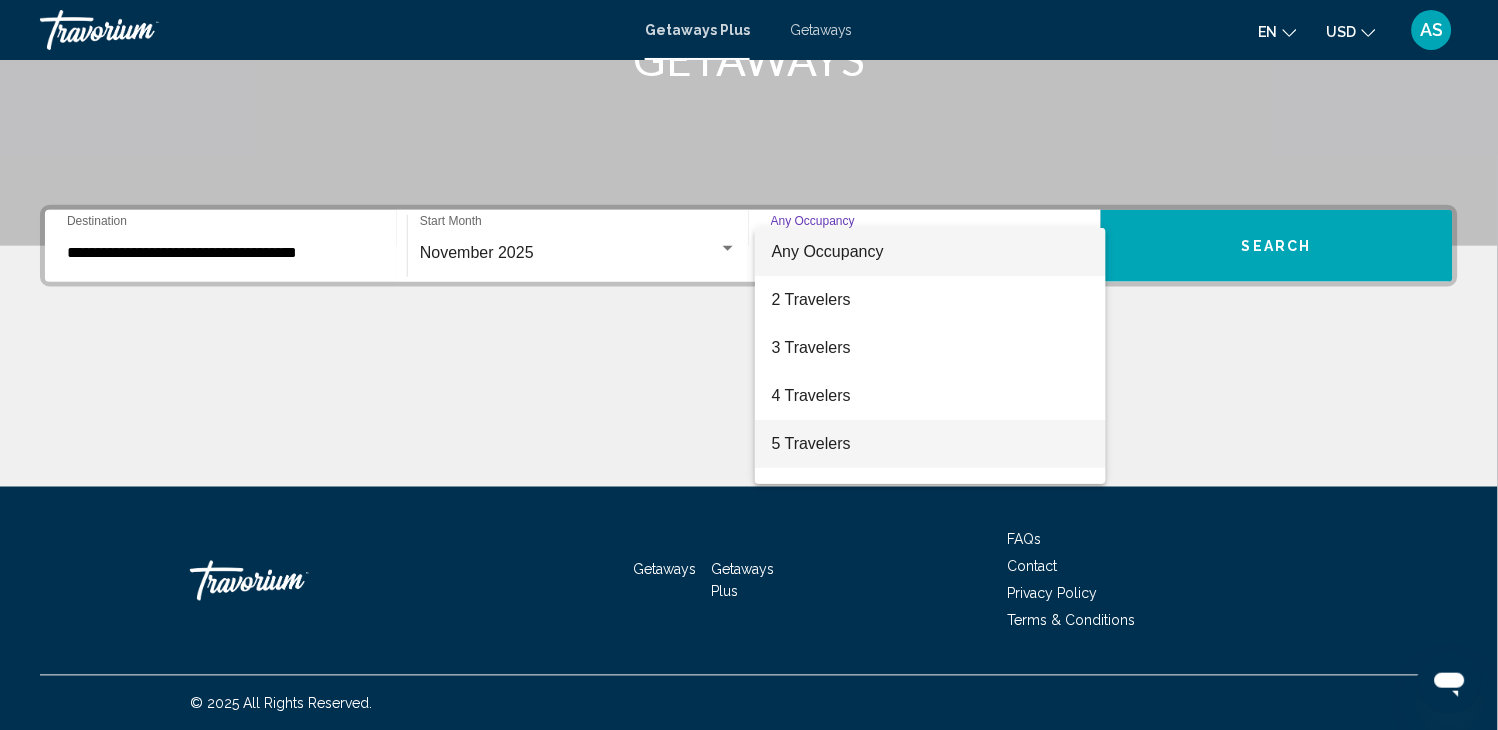 click on "5 Travelers" at bounding box center [930, 444] 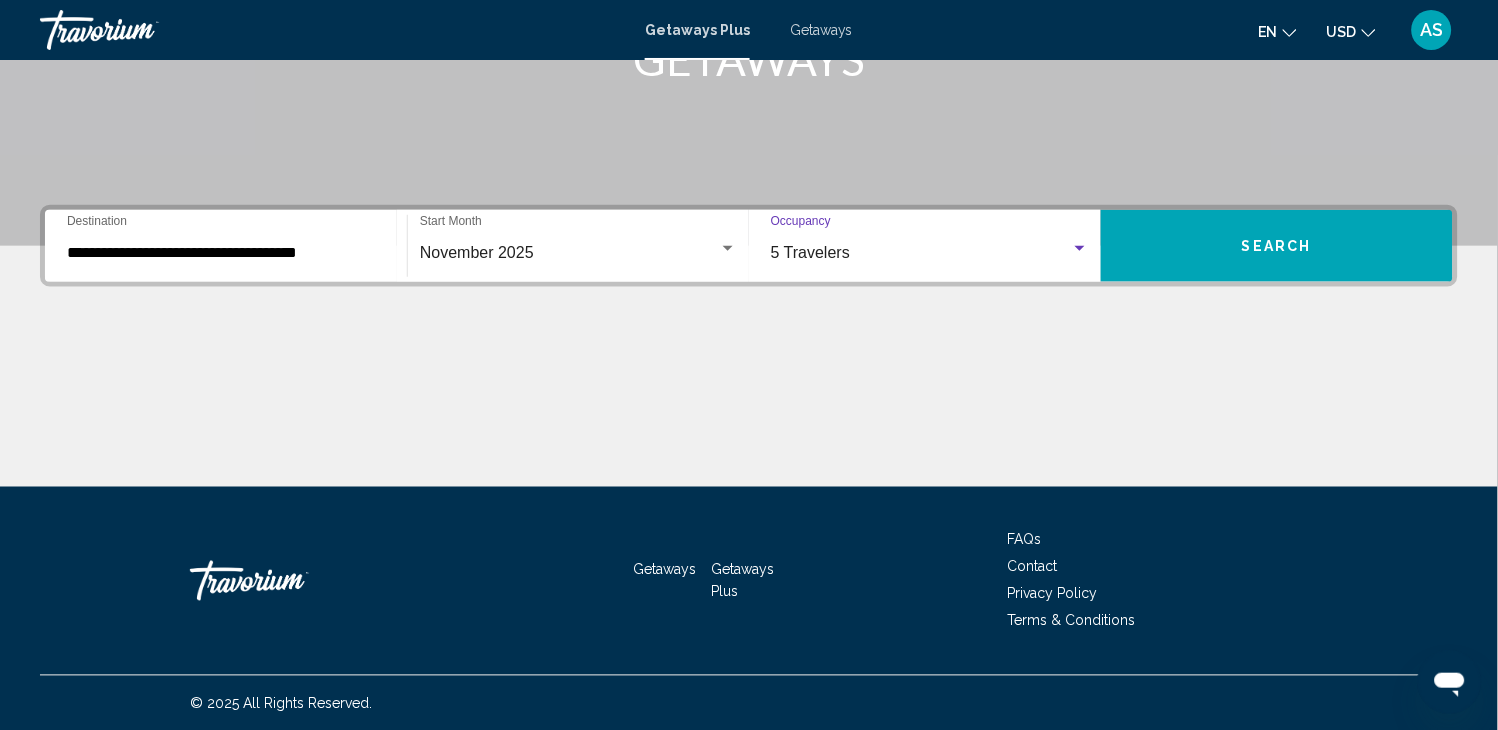 click at bounding box center [1080, 249] 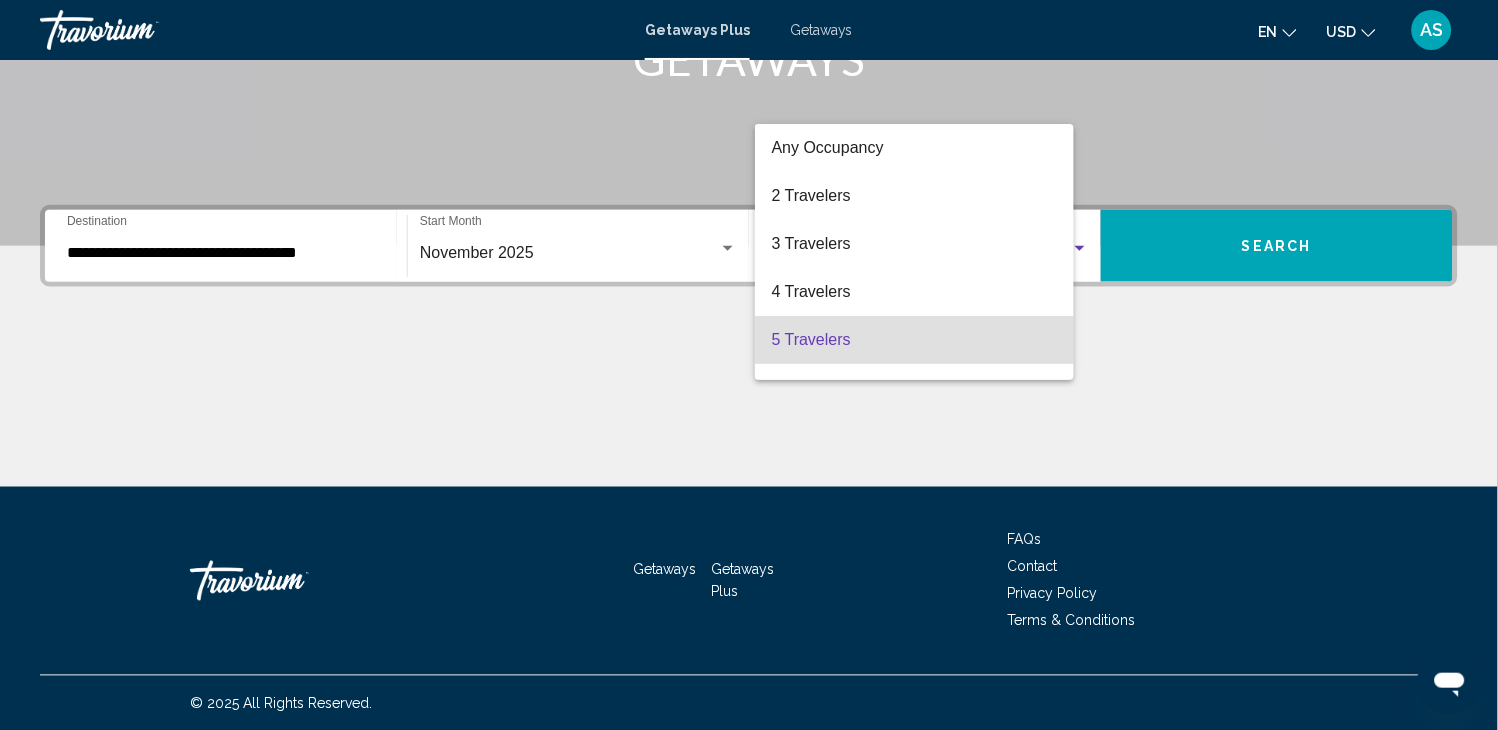 scroll, scrollTop: 87, scrollLeft: 0, axis: vertical 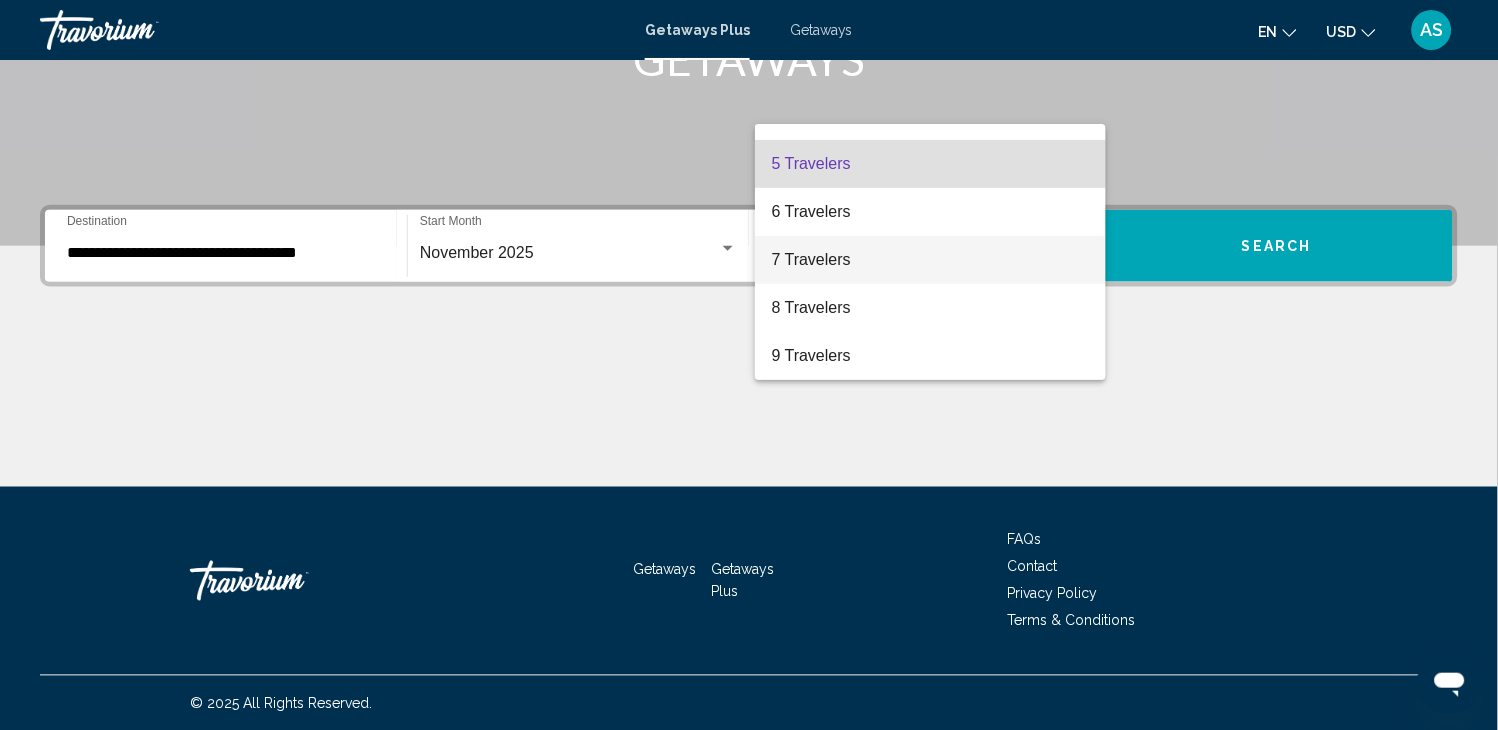 click on "7 Travelers" at bounding box center [930, 260] 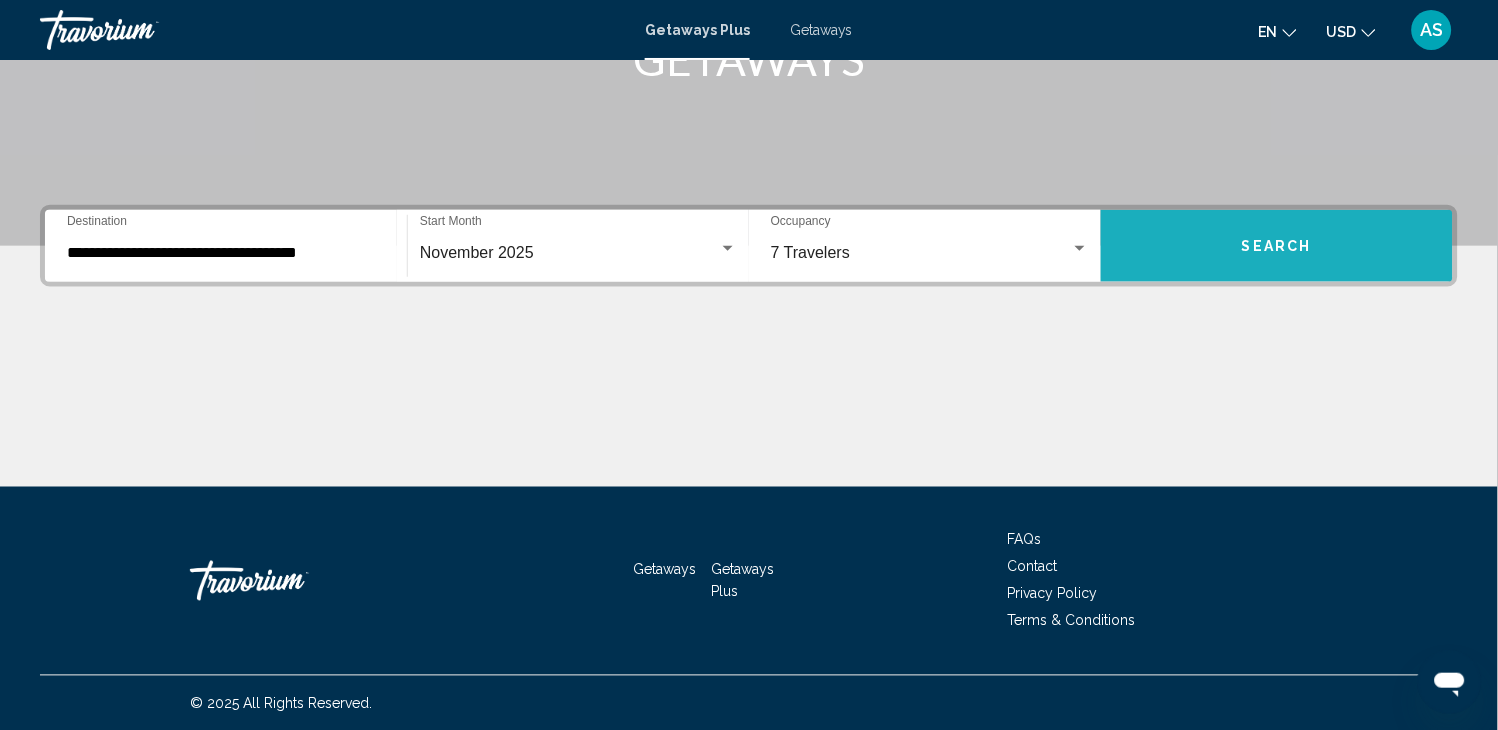 click on "Search" at bounding box center (1277, 246) 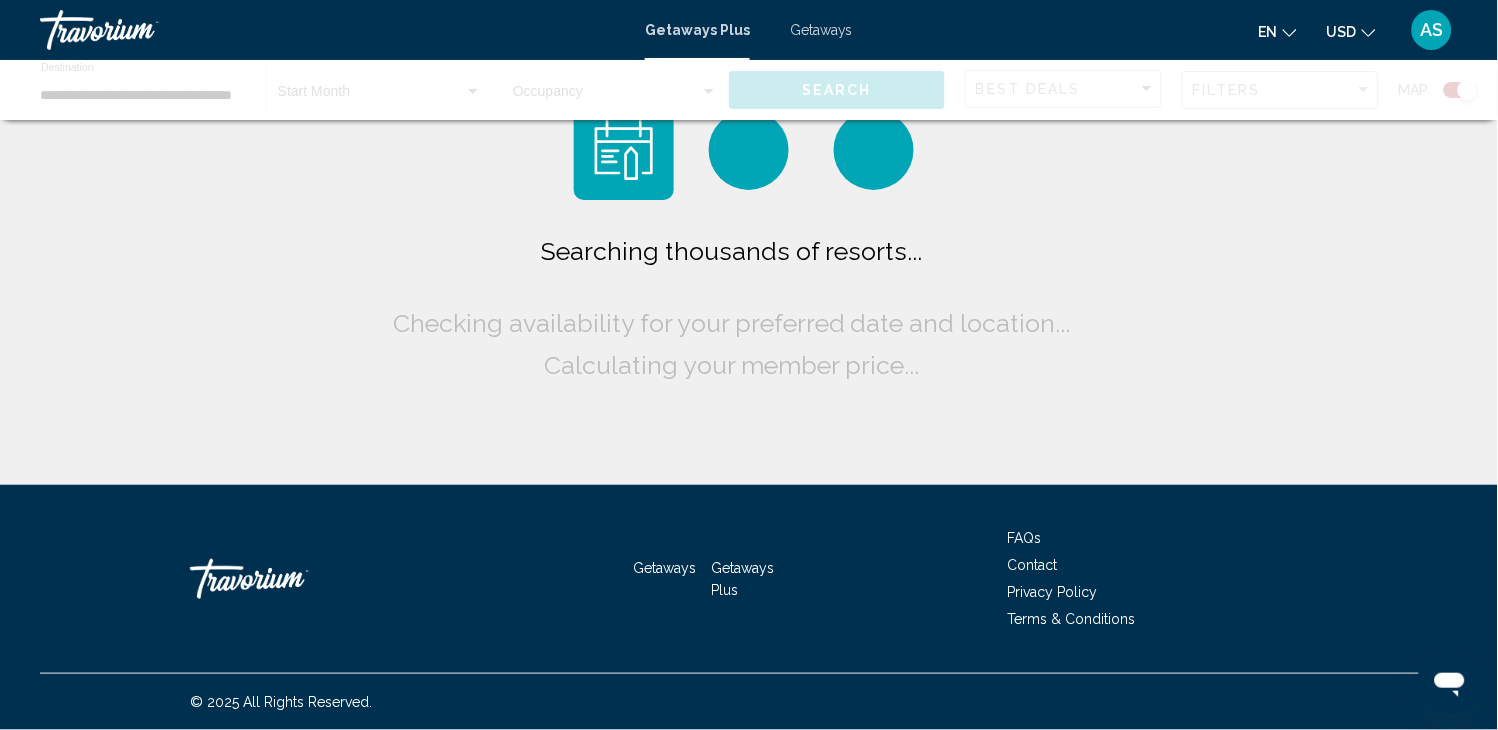 scroll, scrollTop: 0, scrollLeft: 0, axis: both 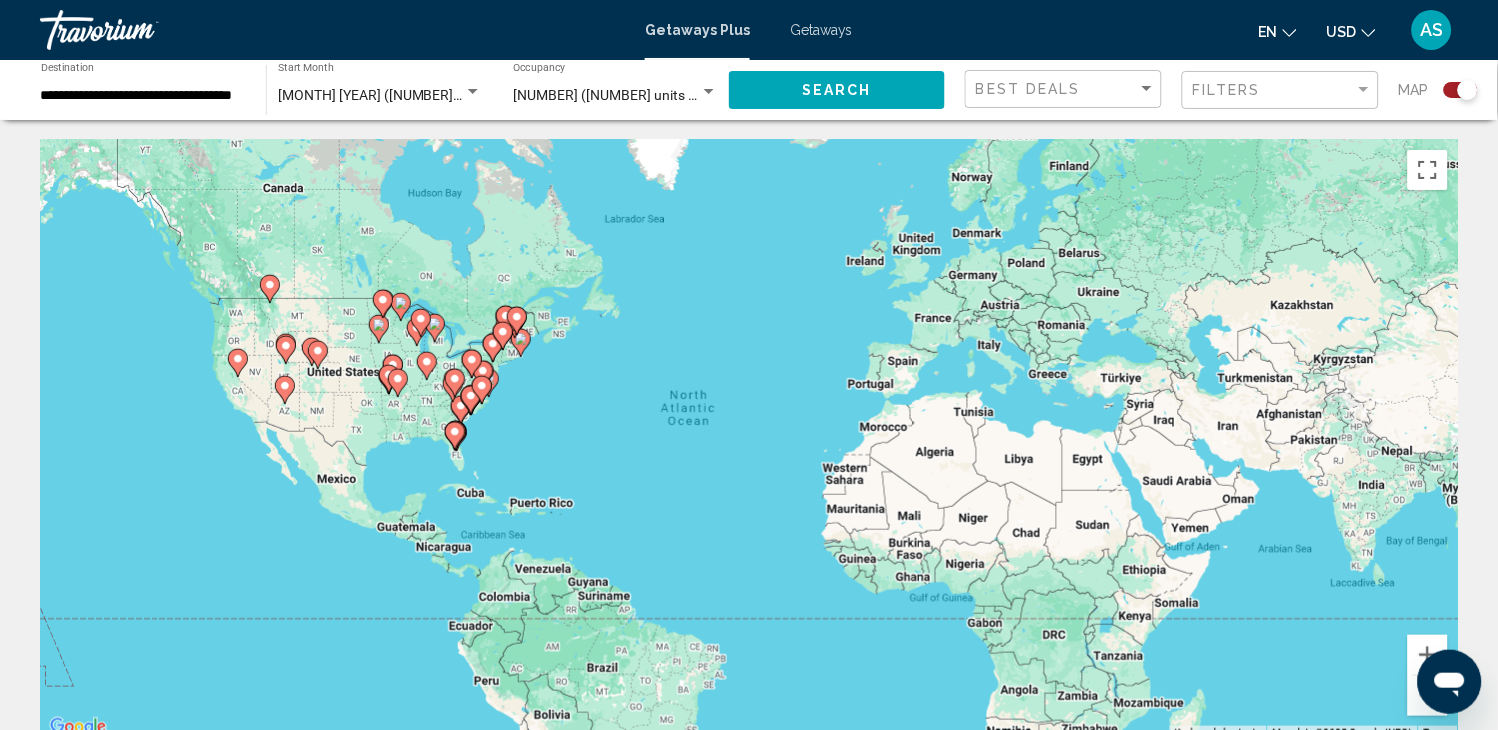 click on "To activate drag with keyboard, press Alt + Enter. Once in keyboard drag state, use the arrow keys to move the marker. To complete the drag, press the Enter key. To cancel, press Escape." at bounding box center (749, 440) 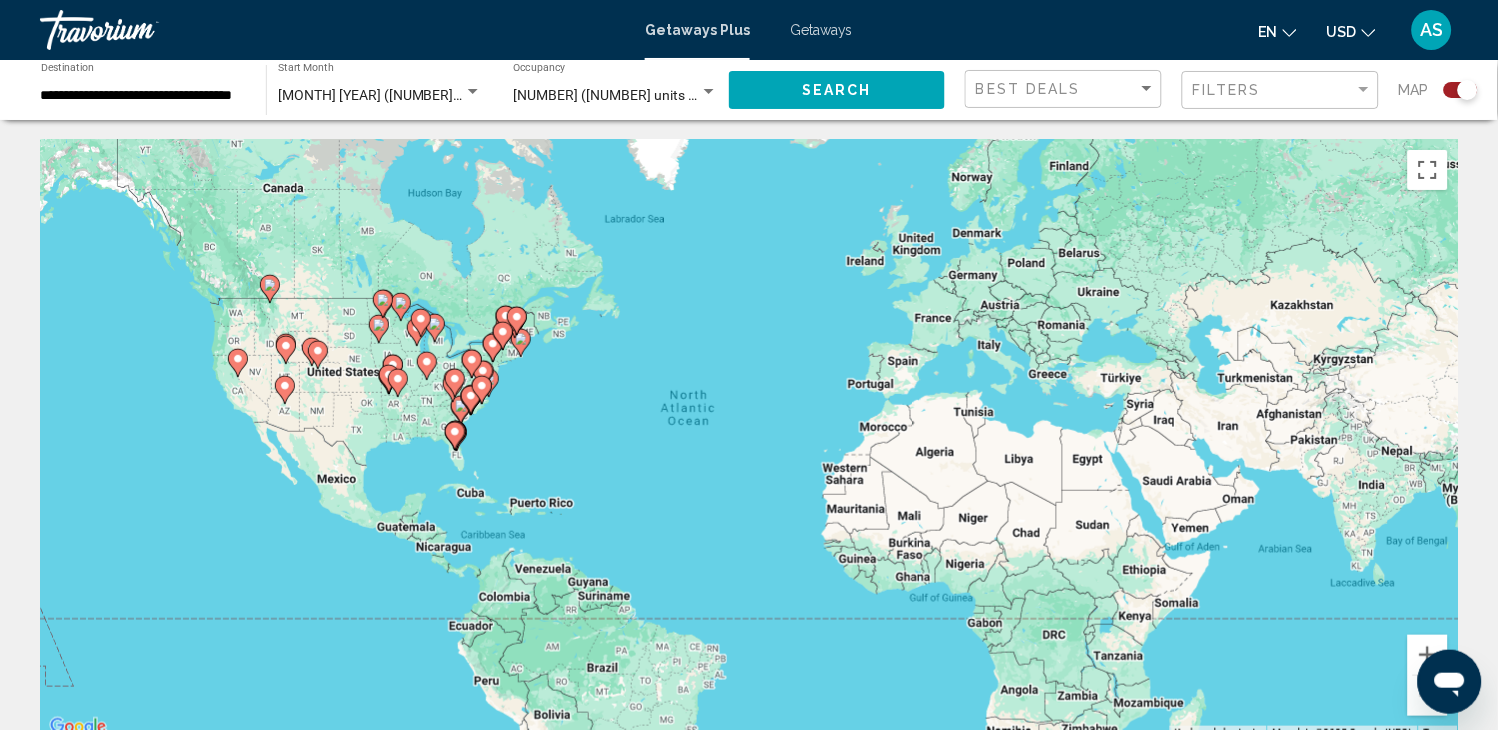 click on "To activate drag with keyboard, press Alt + Enter. Once in keyboard drag state, use the arrow keys to move the marker. To complete the drag, press the Enter key. To cancel, press Escape." at bounding box center (749, 440) 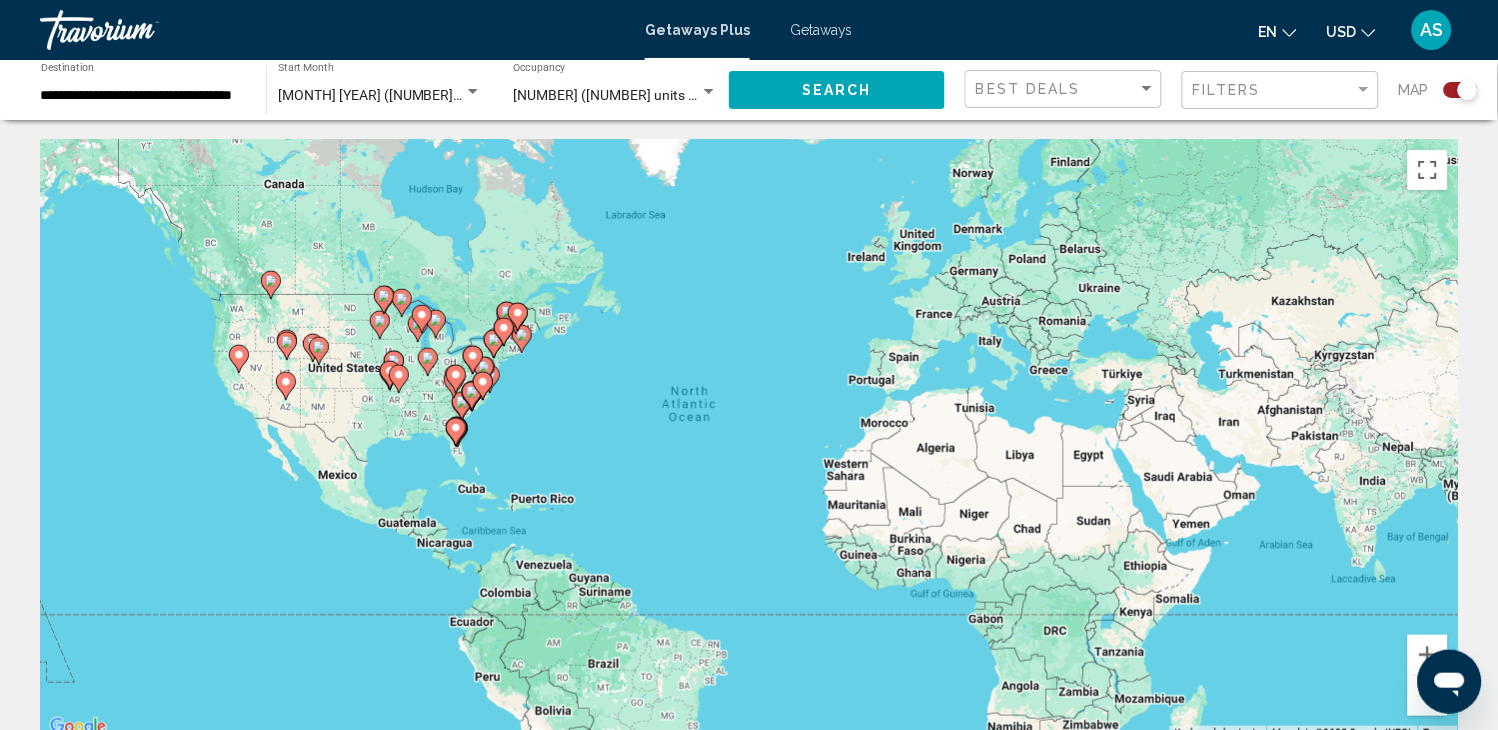 click on "To activate drag with keyboard, press Alt + Enter. Once in keyboard drag state, use the arrow keys to move the marker. To complete the drag, press the Enter key. To cancel, press Escape." at bounding box center (749, 440) 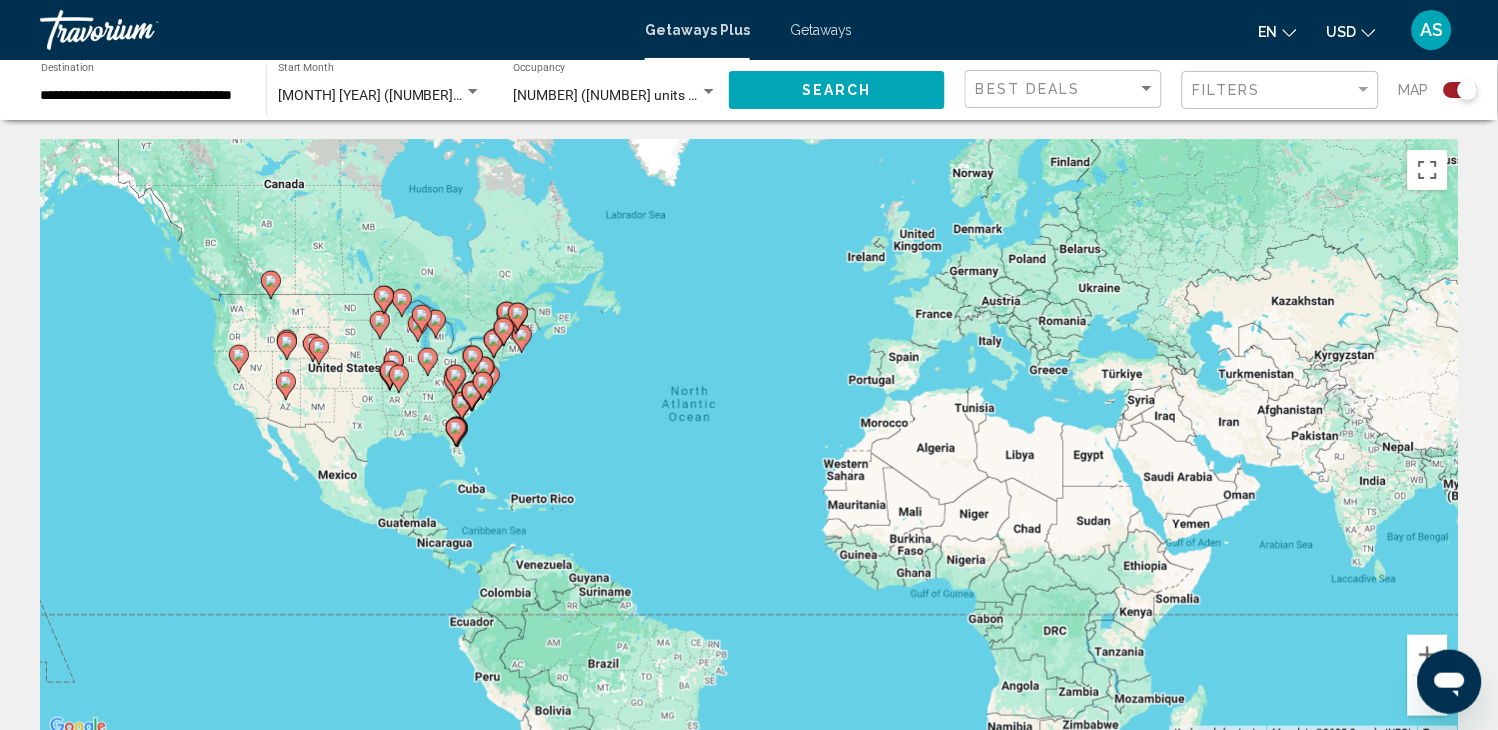 click on "To activate drag with keyboard, press Alt + Enter. Once in keyboard drag state, use the arrow keys to move the marker. To complete the drag, press the Enter key. To cancel, press Escape." at bounding box center [749, 440] 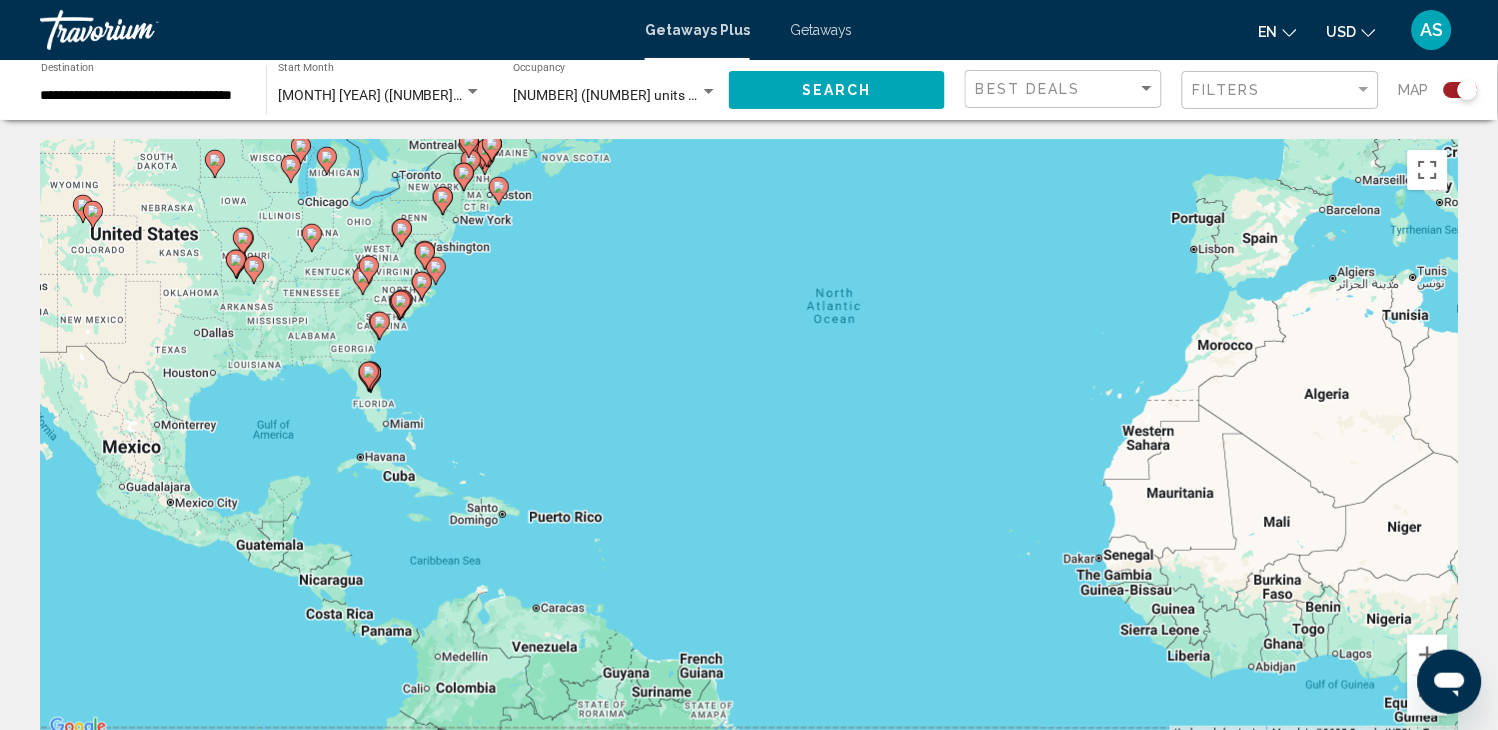 click on "To activate drag with keyboard, press Alt + Enter. Once in keyboard drag state, use the arrow keys to move the marker. To complete the drag, press the Enter key. To cancel, press Escape." at bounding box center (749, 440) 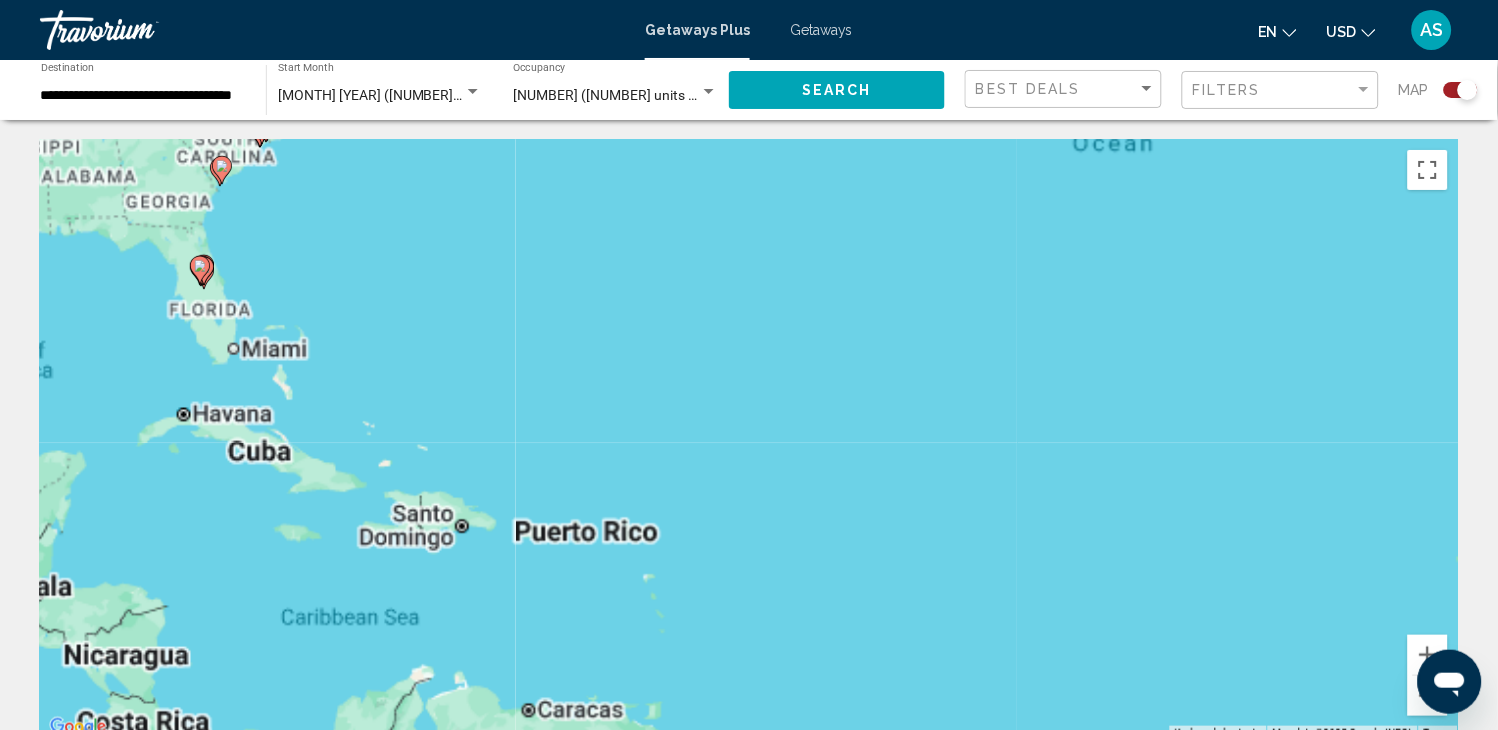 click on "To activate drag with keyboard, press Alt + Enter. Once in keyboard drag state, use the arrow keys to move the marker. To complete the drag, press the Enter key. To cancel, press Escape." at bounding box center [749, 440] 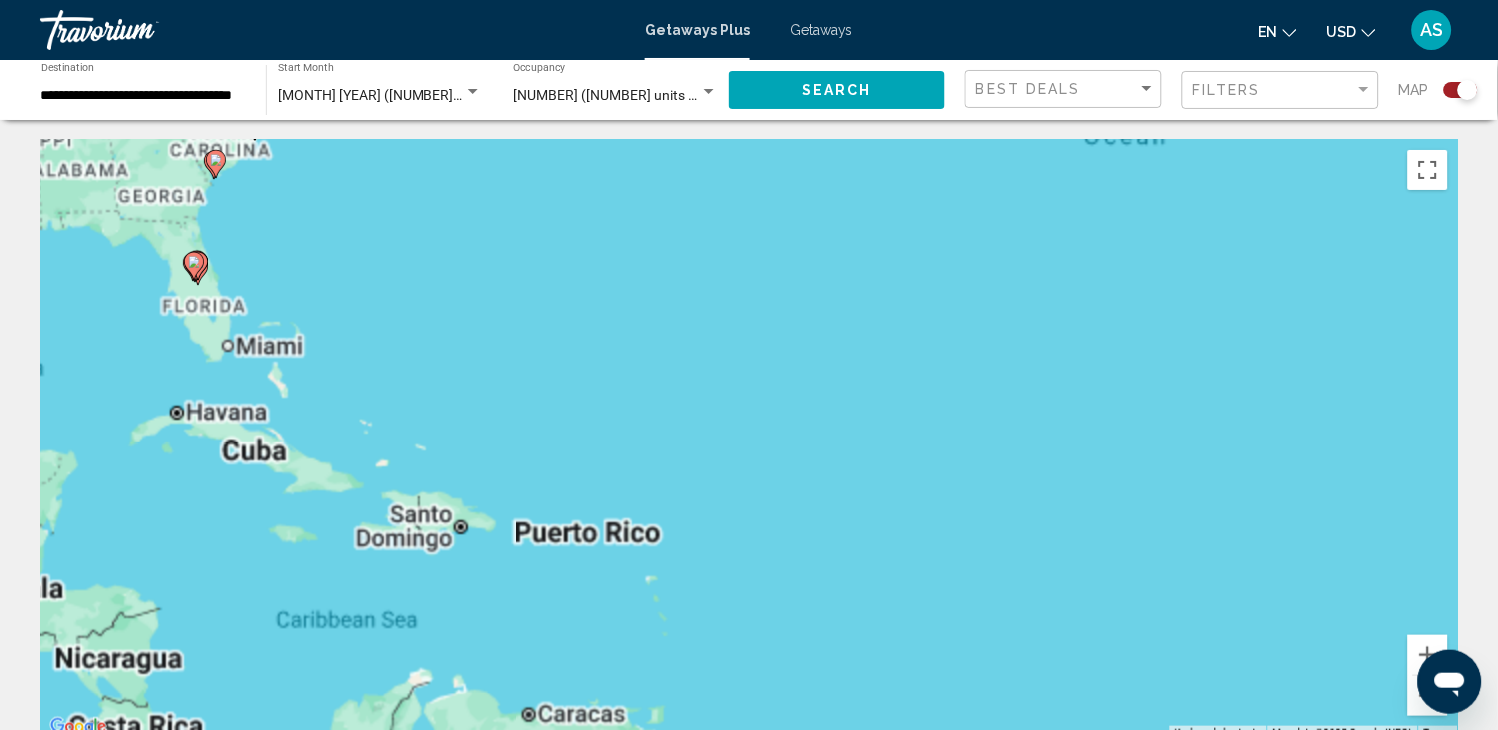 click on "To activate drag with keyboard, press Alt + Enter. Once in keyboard drag state, use the arrow keys to move the marker. To complete the drag, press the Enter key. To cancel, press Escape." at bounding box center [749, 440] 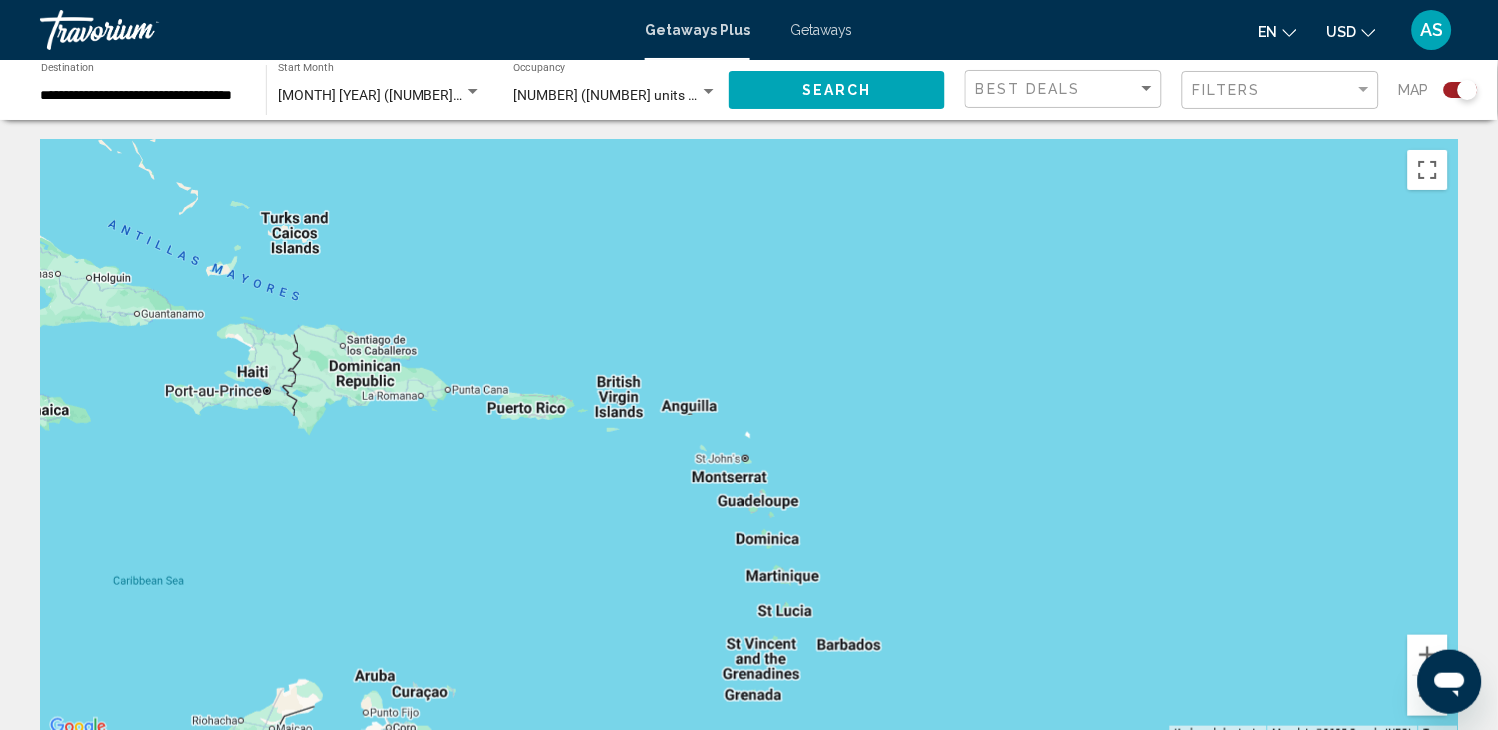 click at bounding box center [749, 440] 